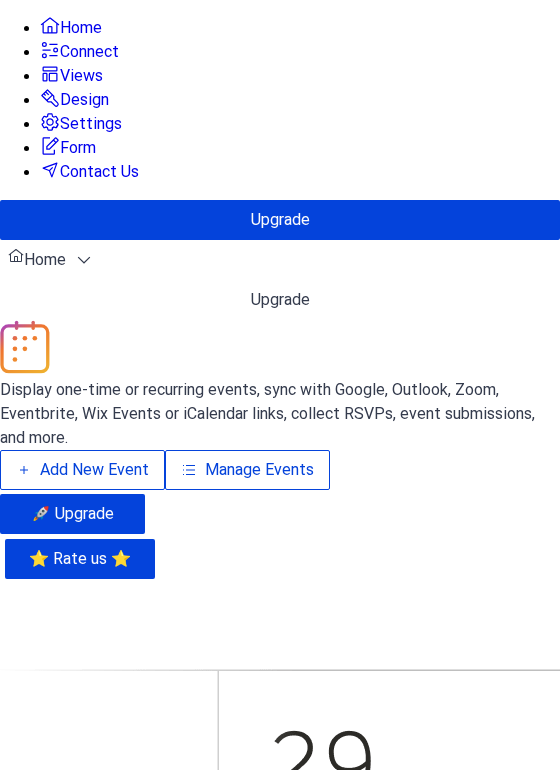 scroll, scrollTop: 0, scrollLeft: 0, axis: both 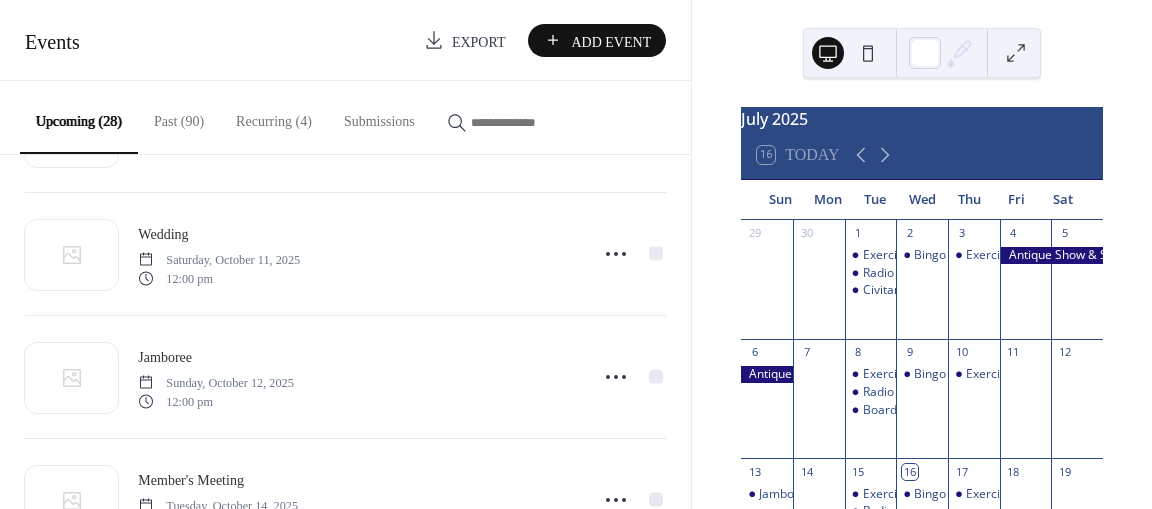 click on "Recurring (4)" at bounding box center [274, 116] 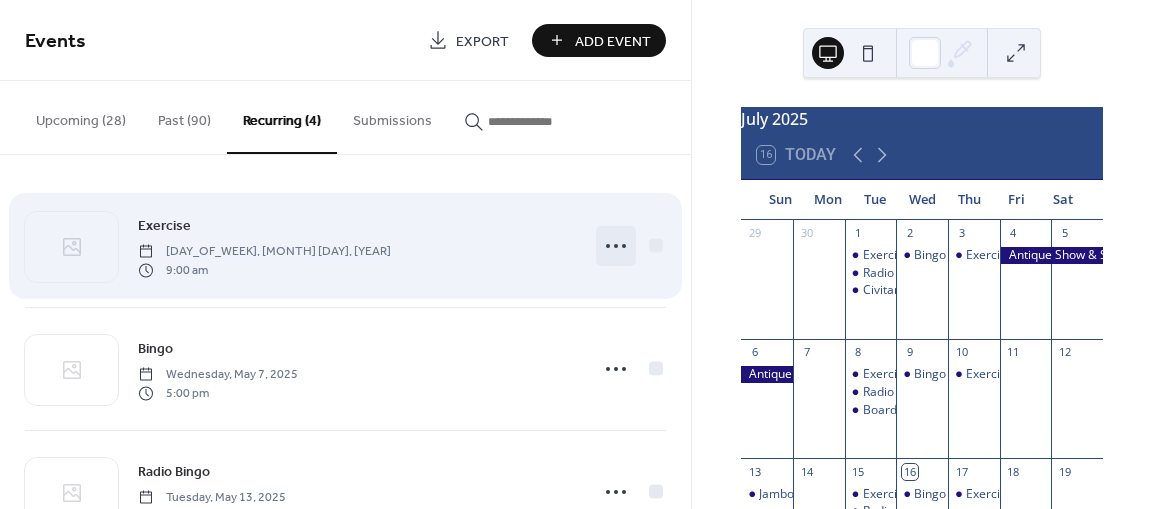 click 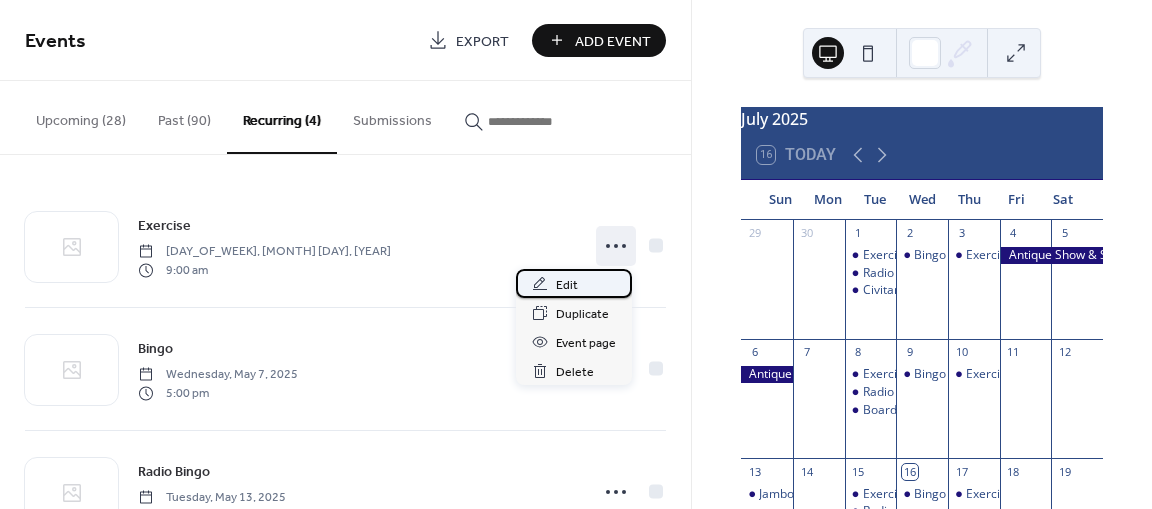 click on "Edit" at bounding box center (567, 285) 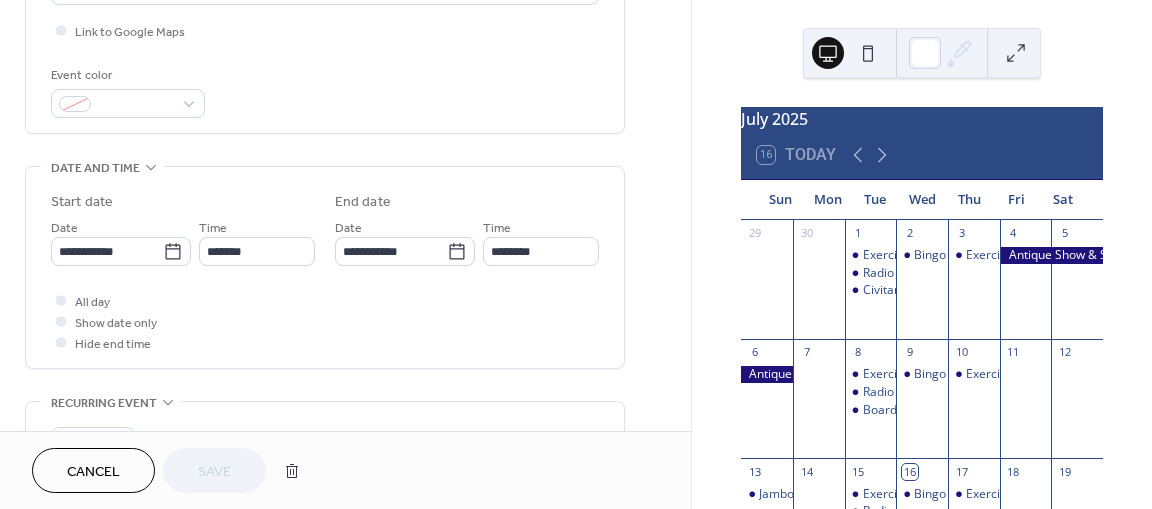 scroll, scrollTop: 488, scrollLeft: 0, axis: vertical 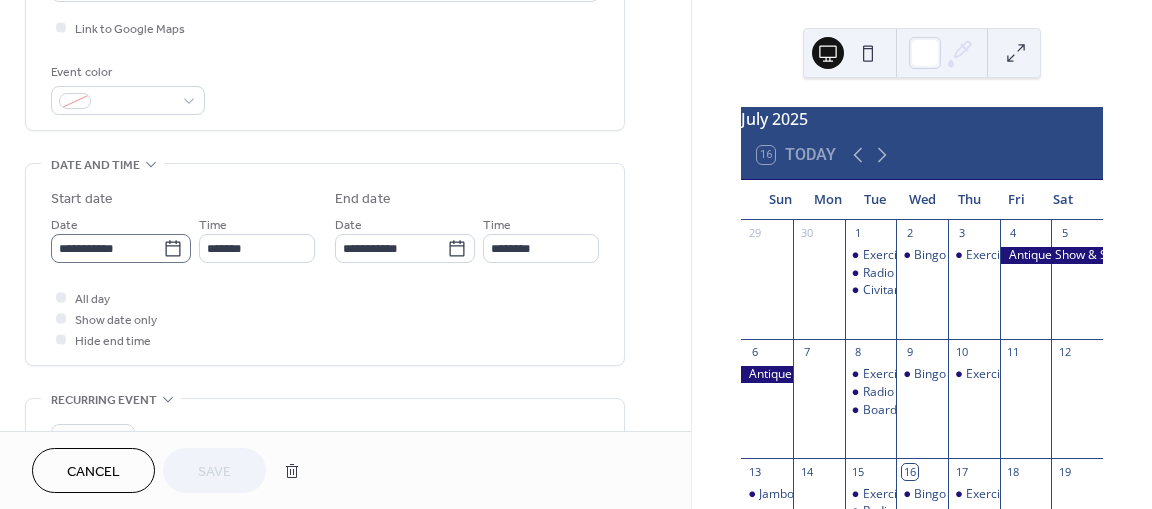 click 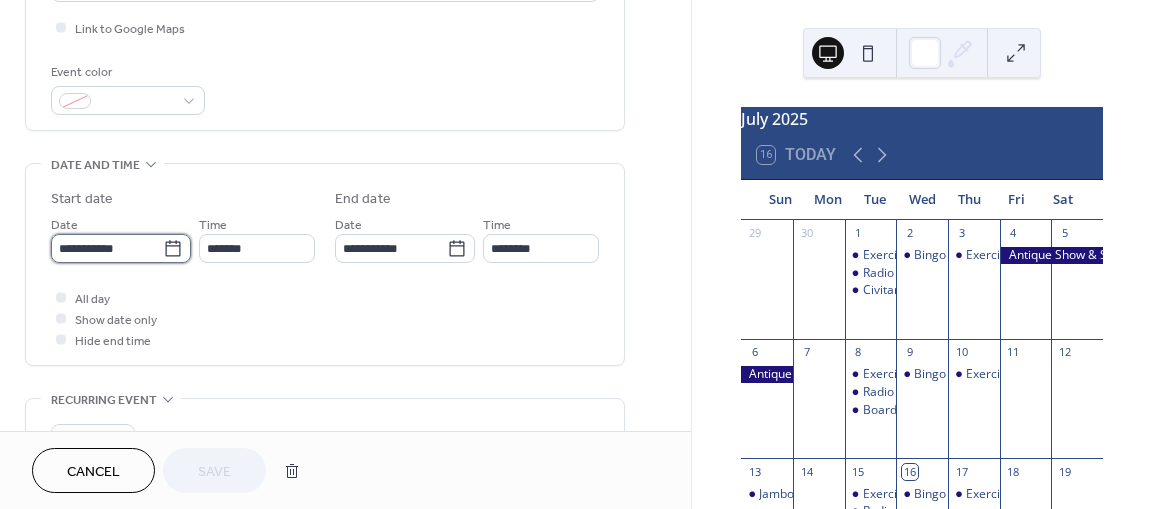 click on "**********" at bounding box center [107, 248] 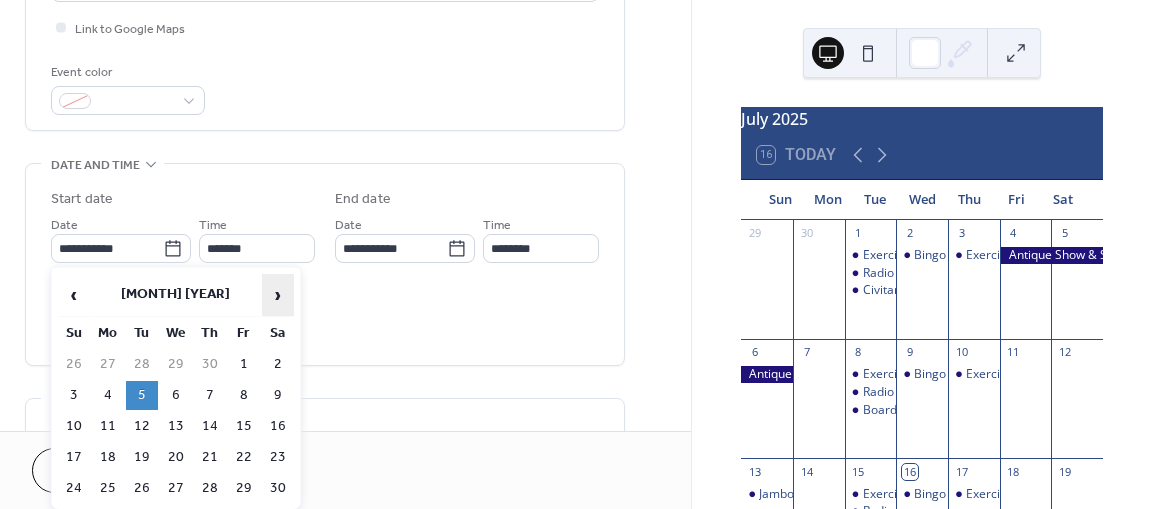 click on "›" at bounding box center (278, 295) 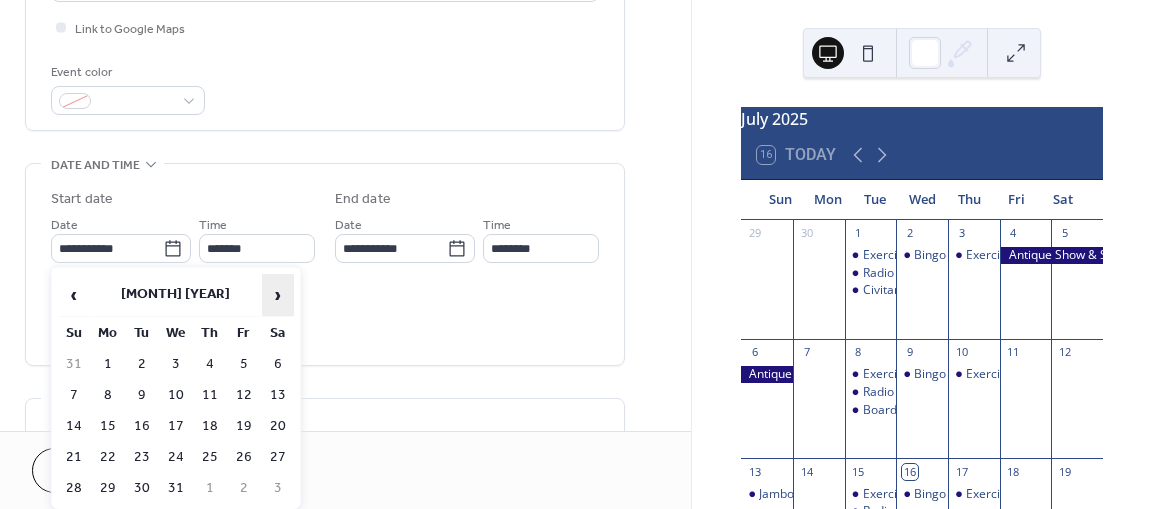 click on "›" at bounding box center (278, 295) 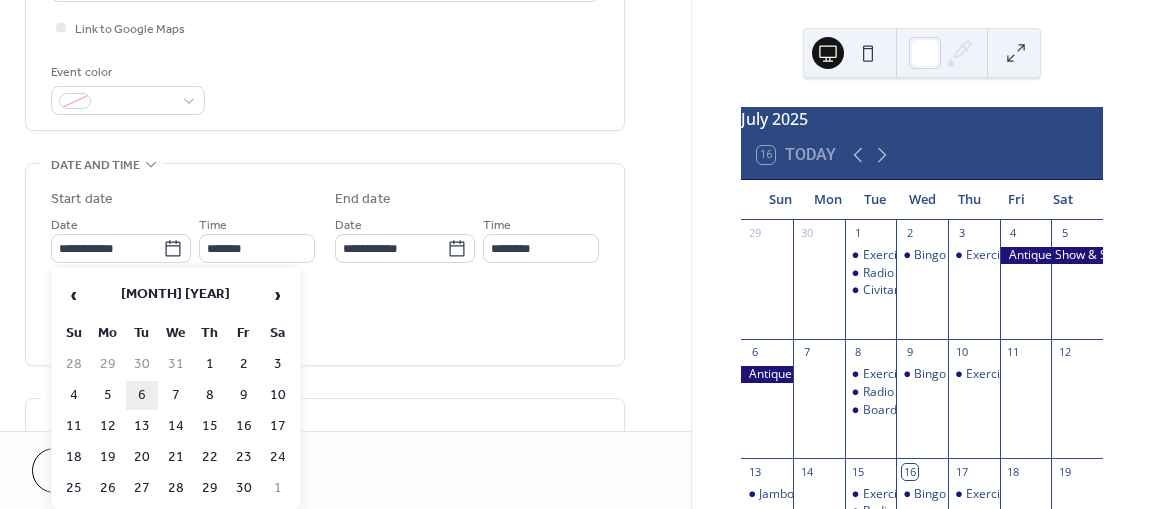 click on "6" at bounding box center (142, 395) 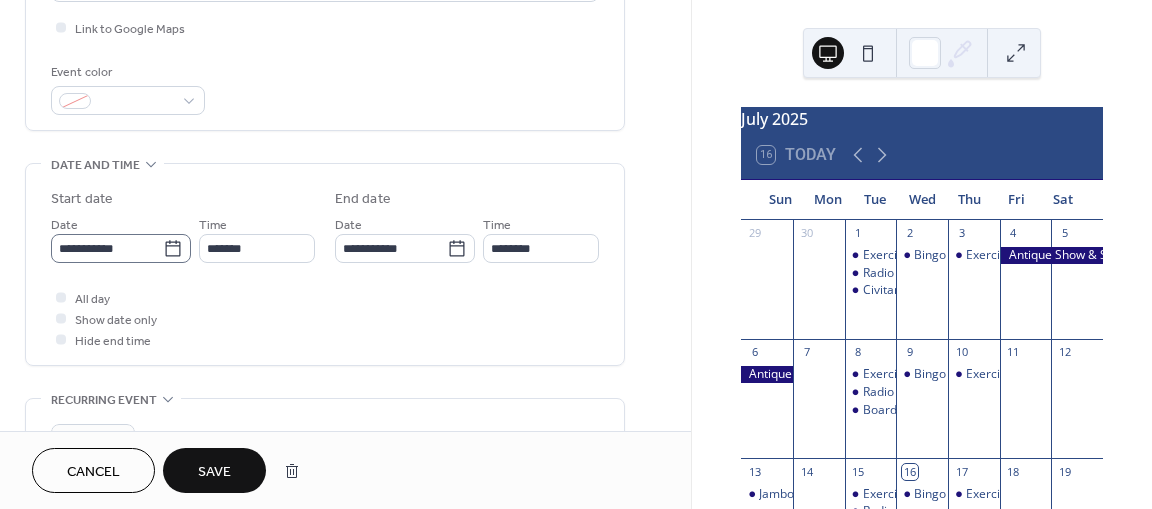 click 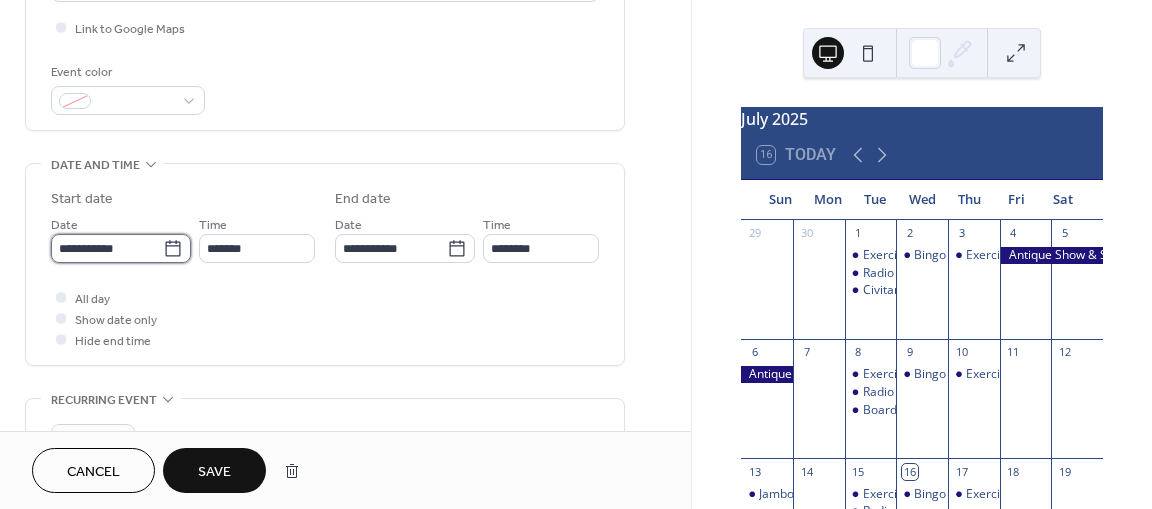click on "**********" at bounding box center [107, 248] 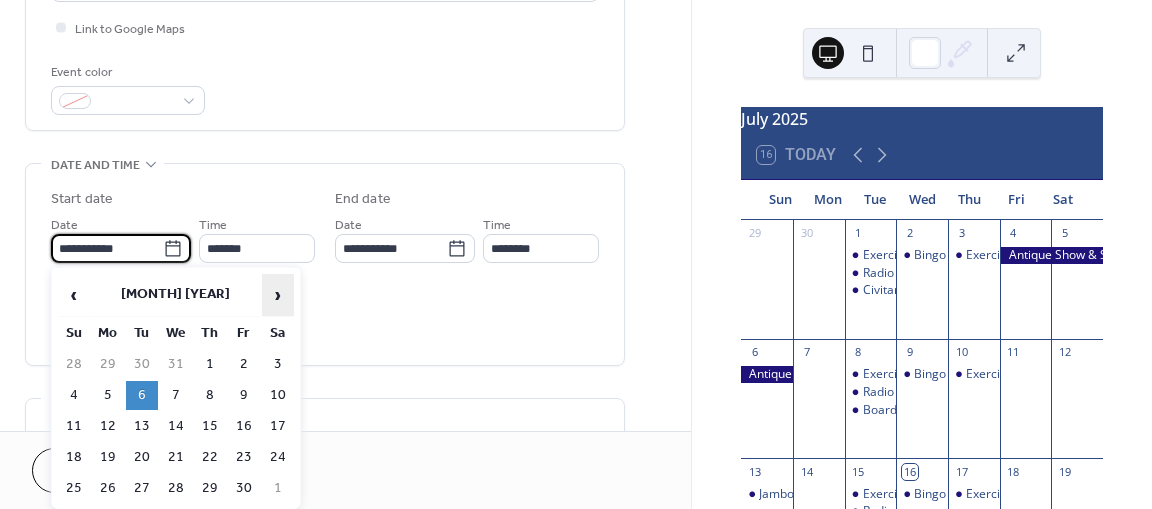 click on "›" at bounding box center (278, 295) 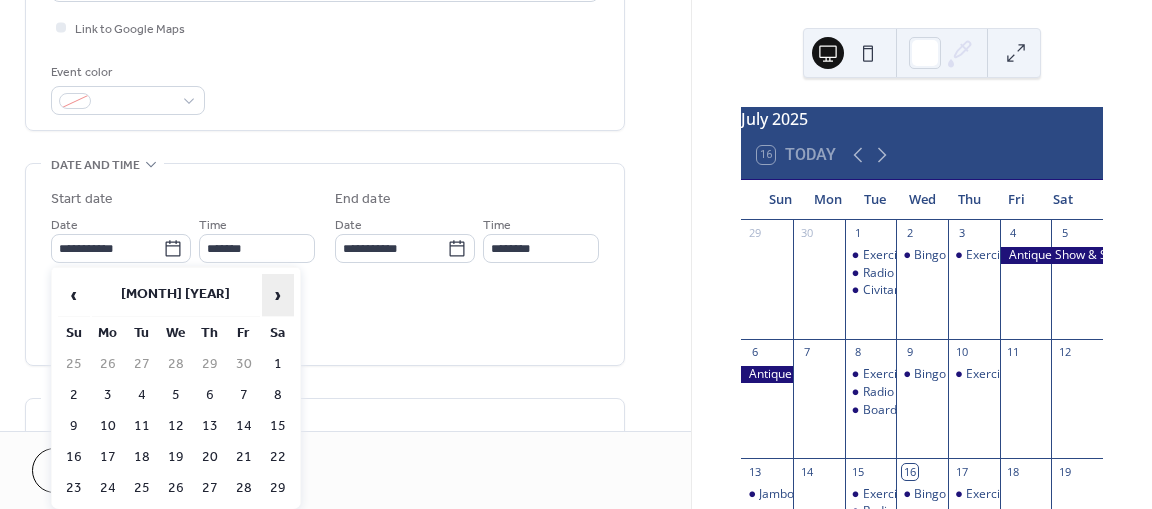 click on "›" at bounding box center (278, 295) 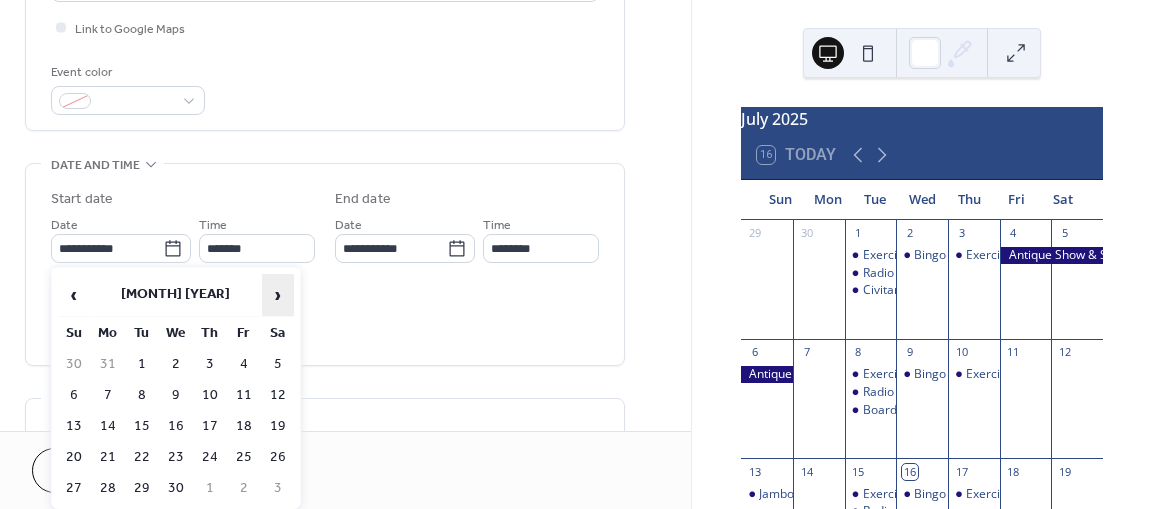 click on "›" at bounding box center [278, 295] 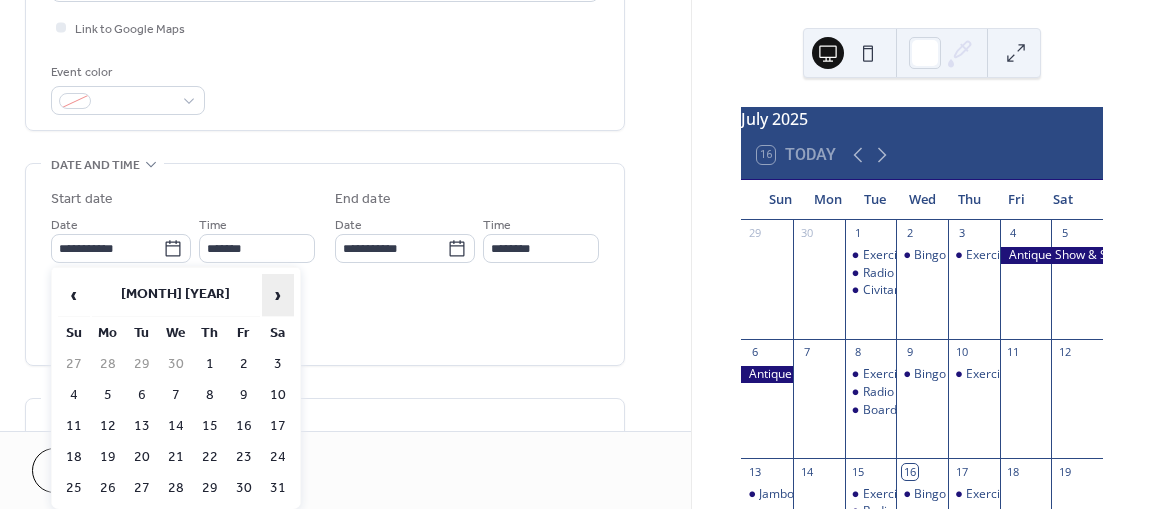 click on "›" at bounding box center [278, 295] 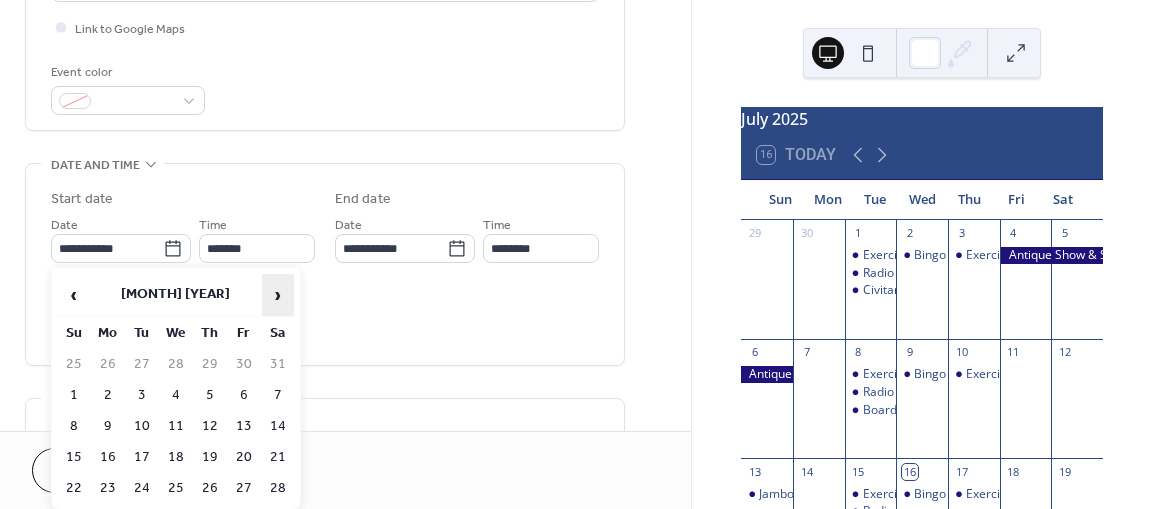 click on "›" at bounding box center [278, 295] 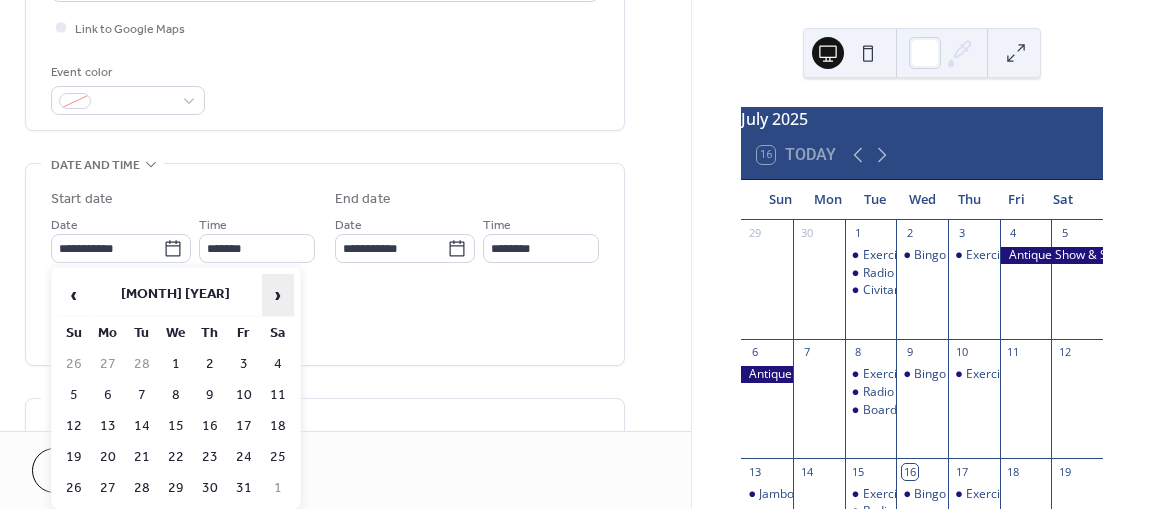 click on "›" at bounding box center (278, 295) 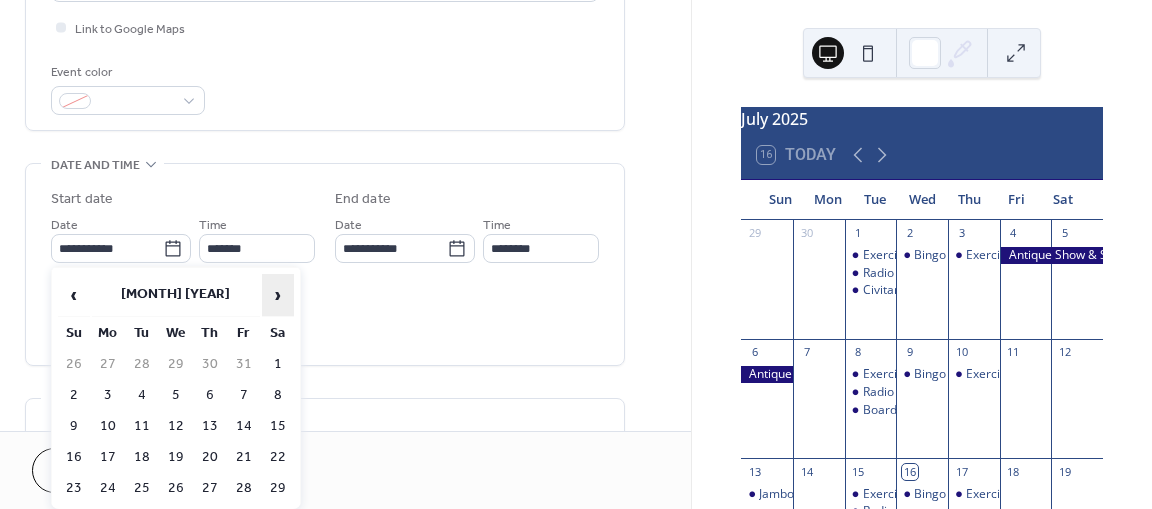 click on "›" at bounding box center [278, 295] 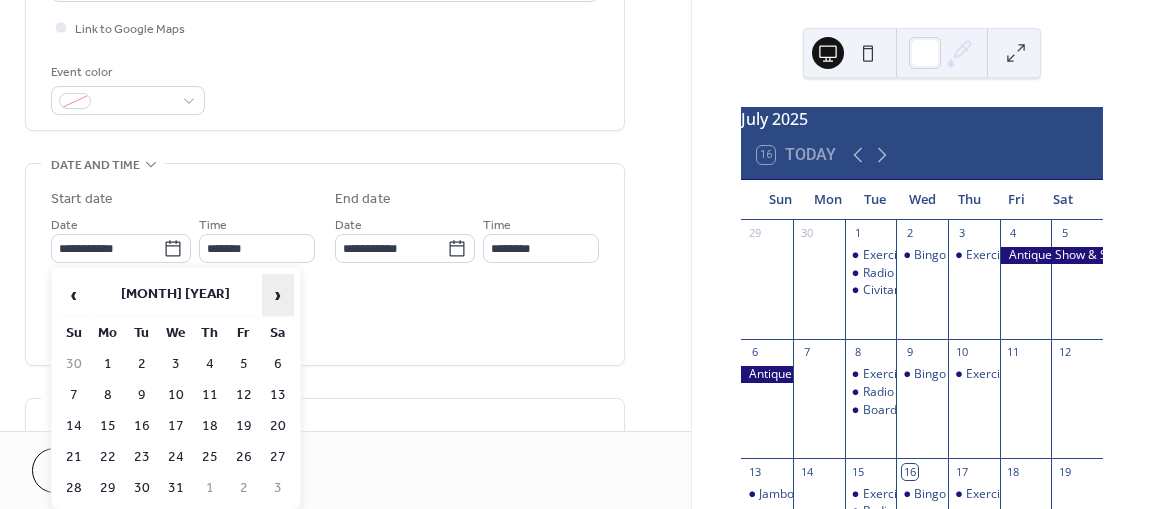 click on "›" at bounding box center [278, 295] 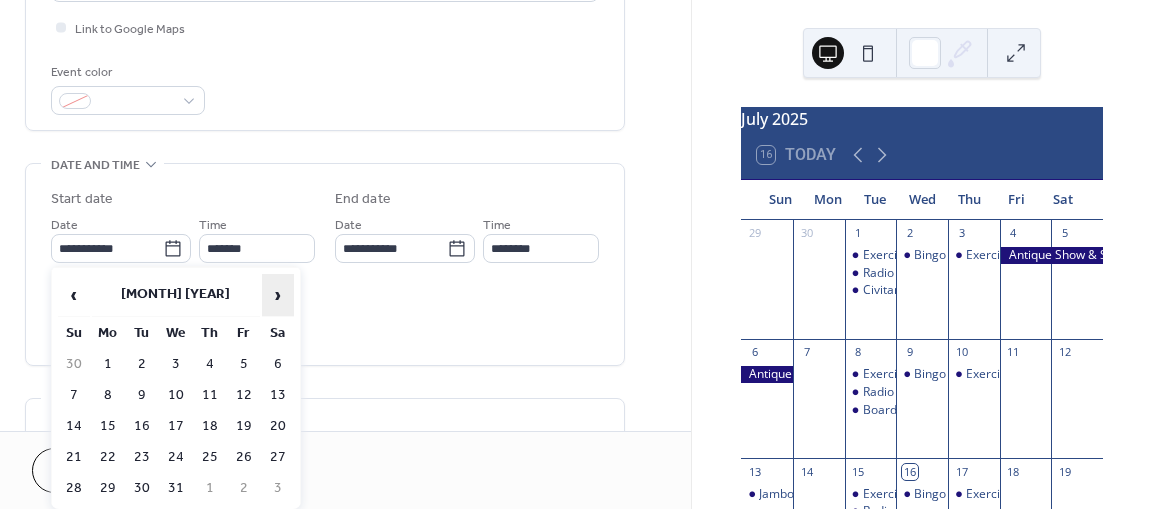 click on "›" at bounding box center (278, 295) 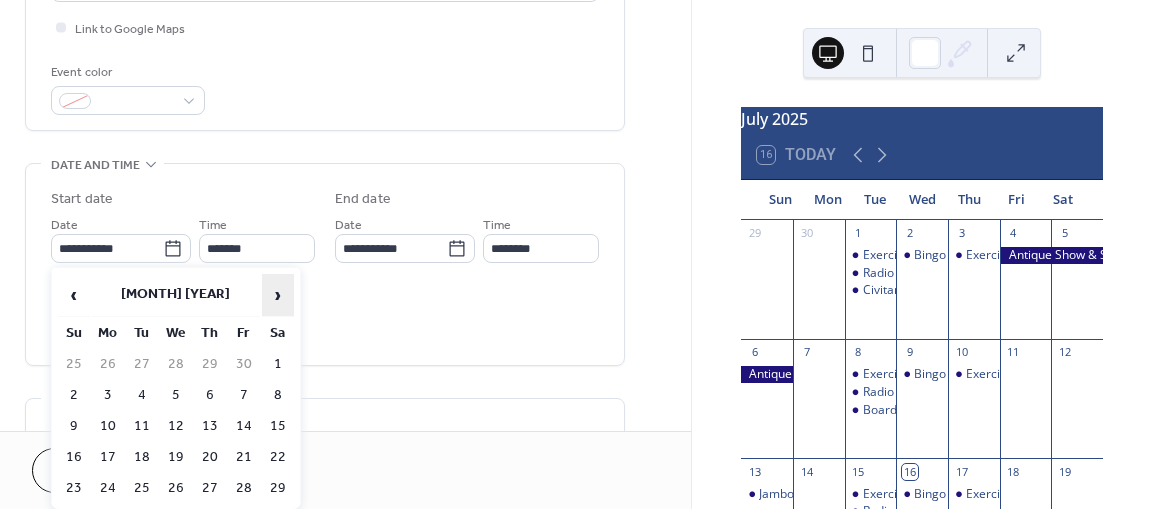 click on "›" at bounding box center [278, 295] 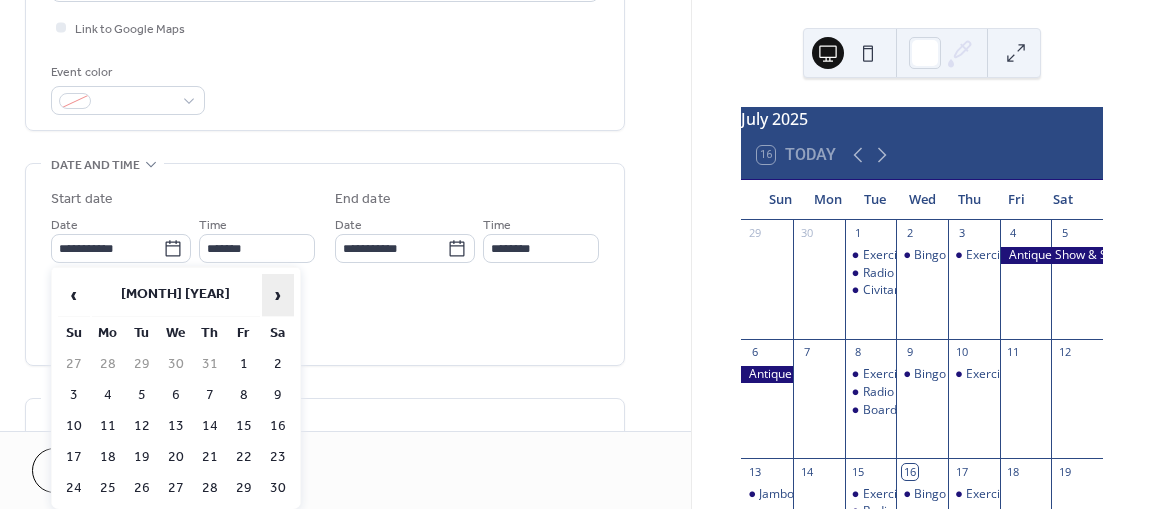 click on "›" at bounding box center (278, 295) 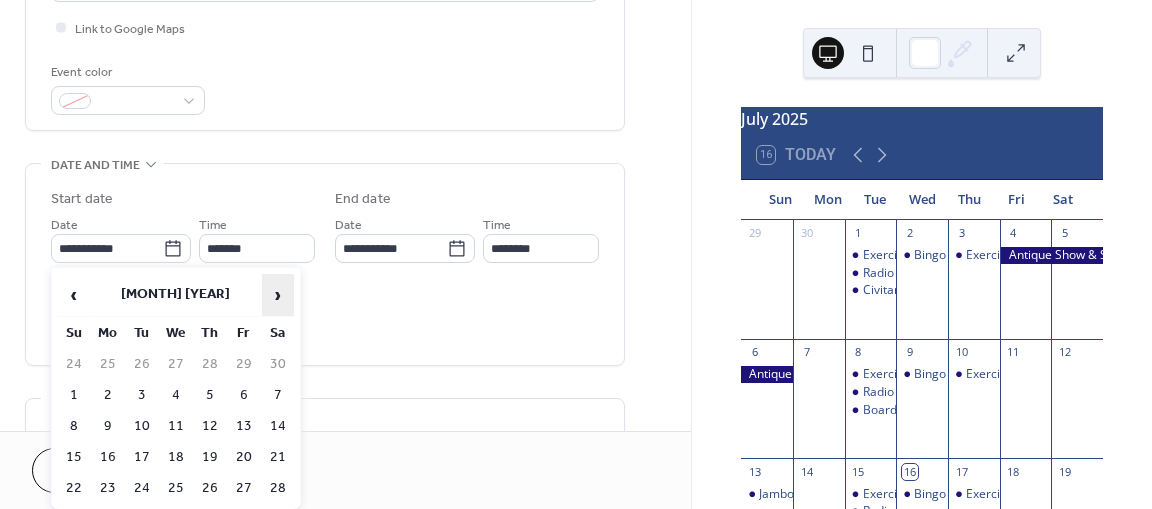 click on "›" at bounding box center [278, 295] 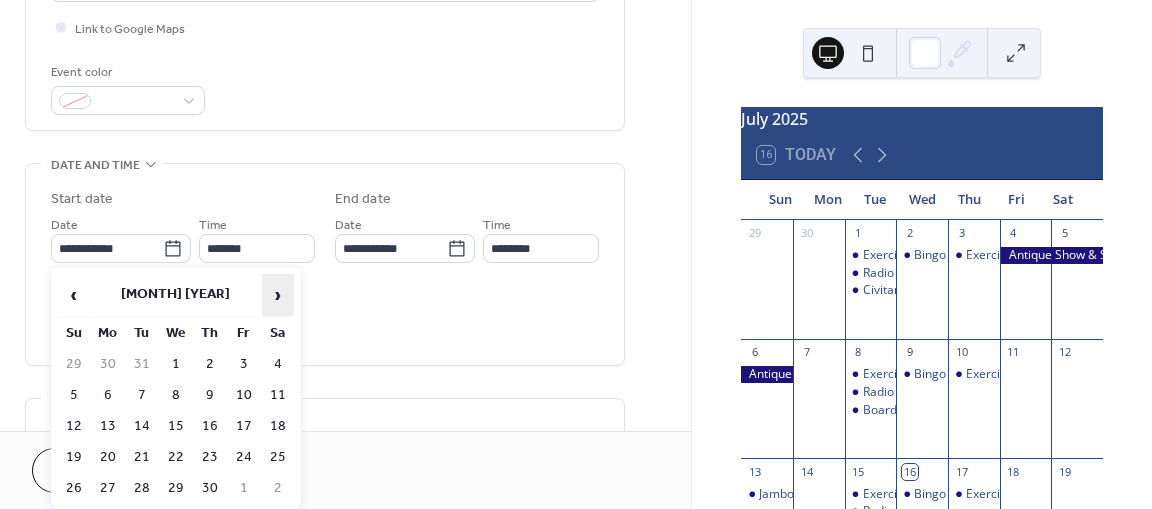click on "›" at bounding box center [278, 295] 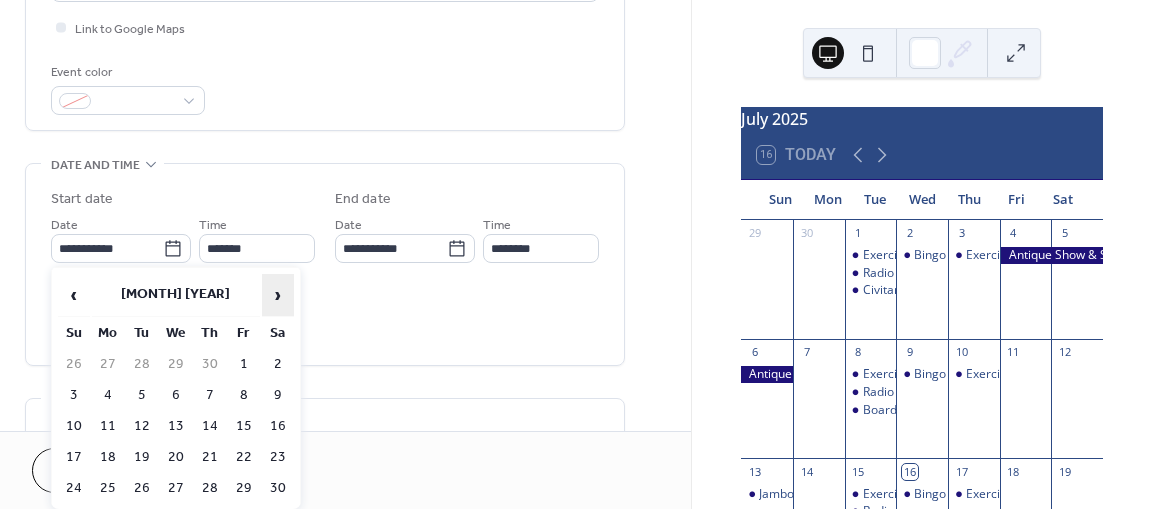 click on "›" at bounding box center (278, 295) 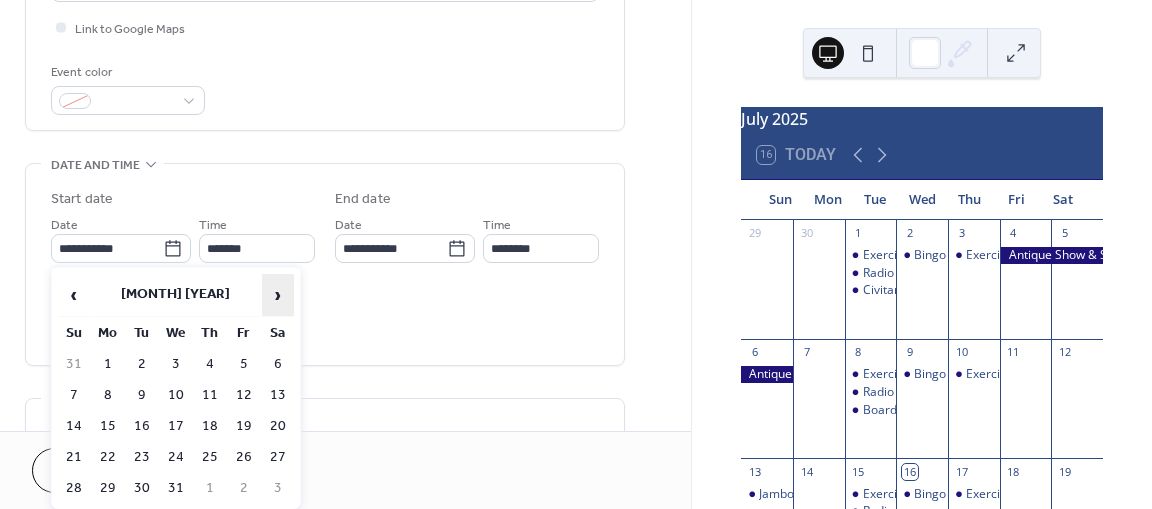 click on "›" at bounding box center (278, 295) 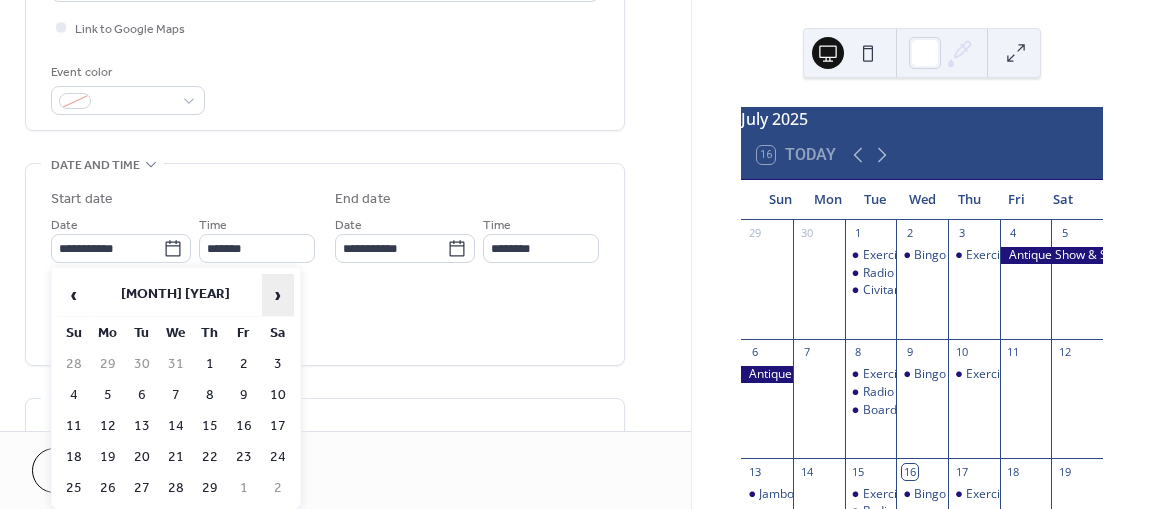 click on "›" at bounding box center [278, 295] 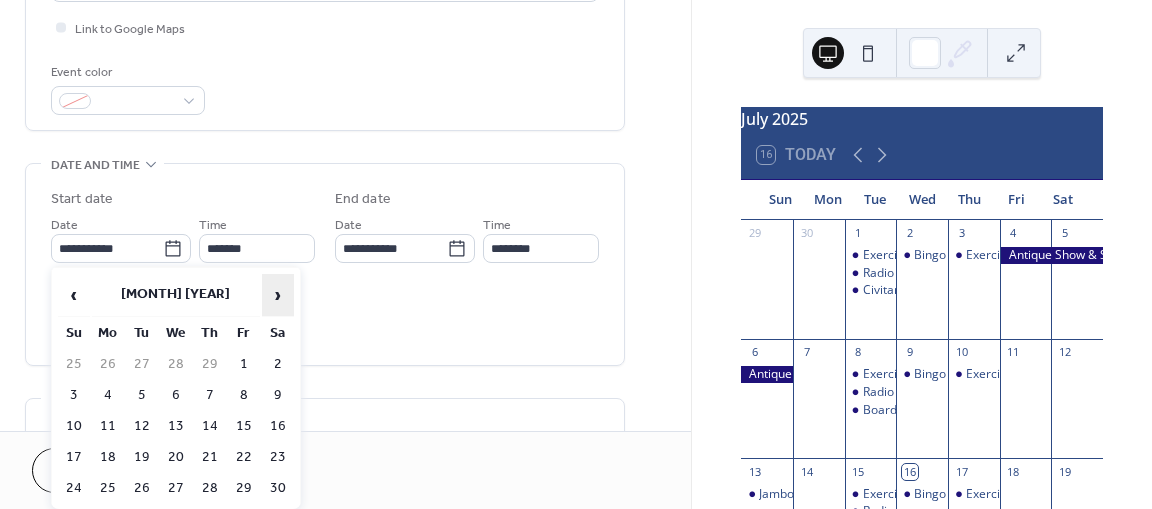 click on "›" at bounding box center [278, 295] 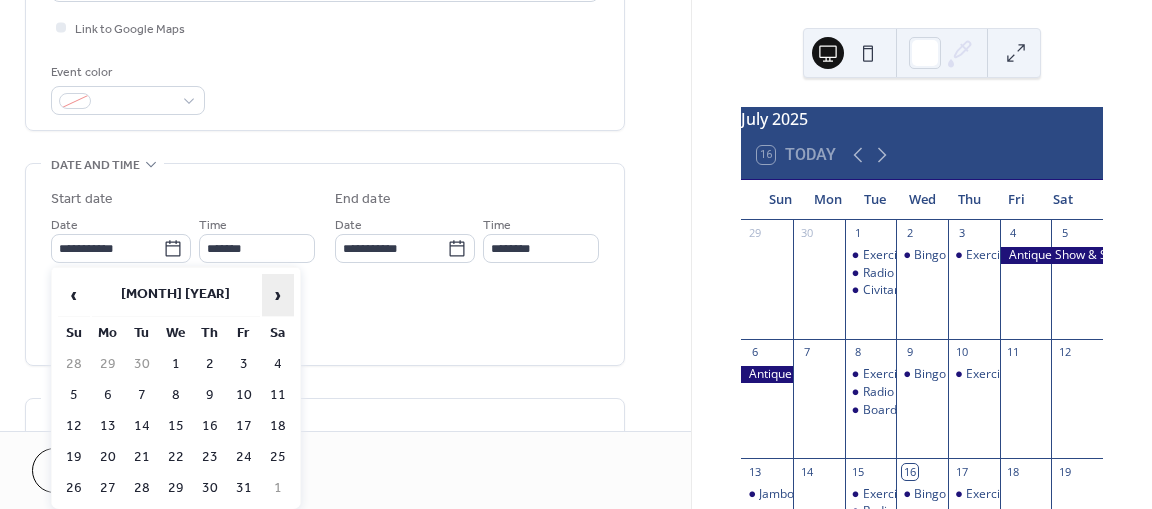 click on "›" at bounding box center (278, 295) 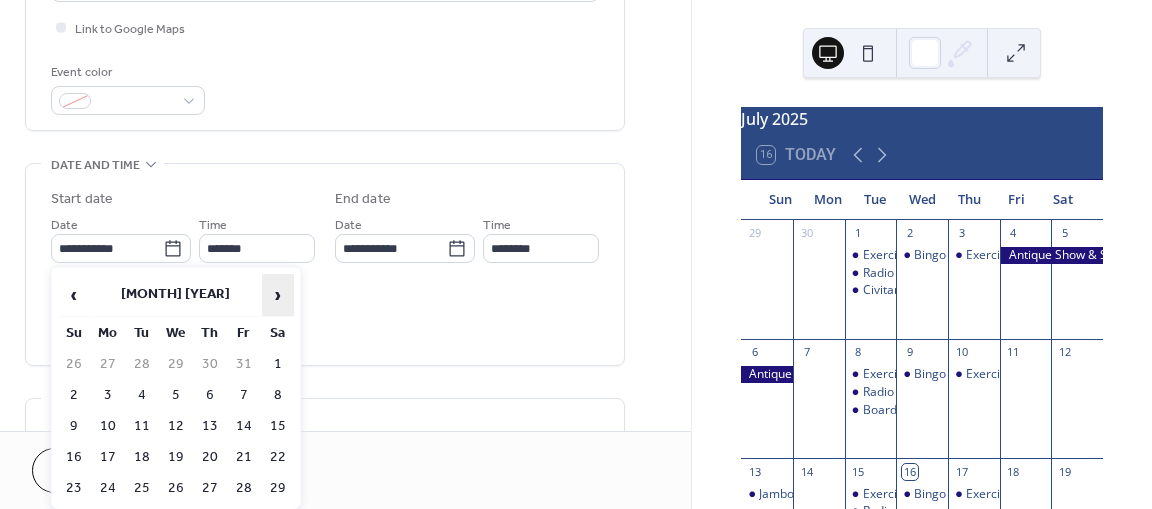 click on "›" at bounding box center [278, 295] 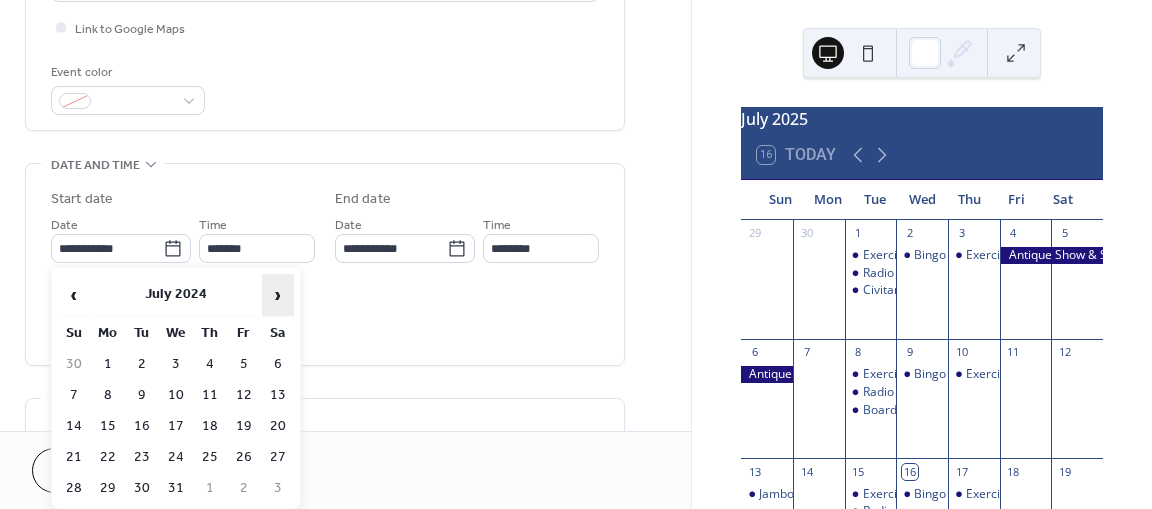 click on "›" at bounding box center [278, 295] 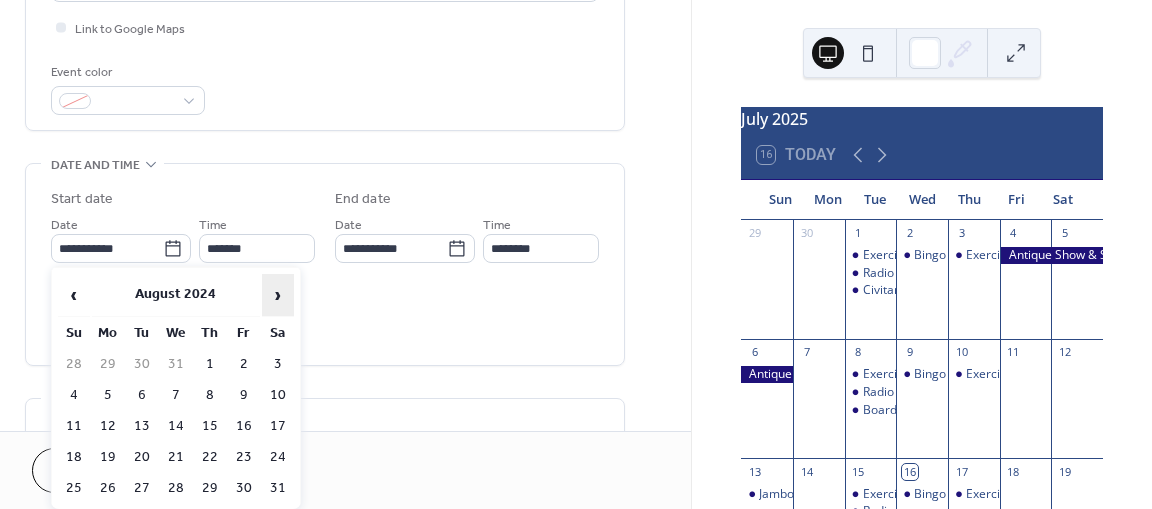 click on "›" at bounding box center [278, 295] 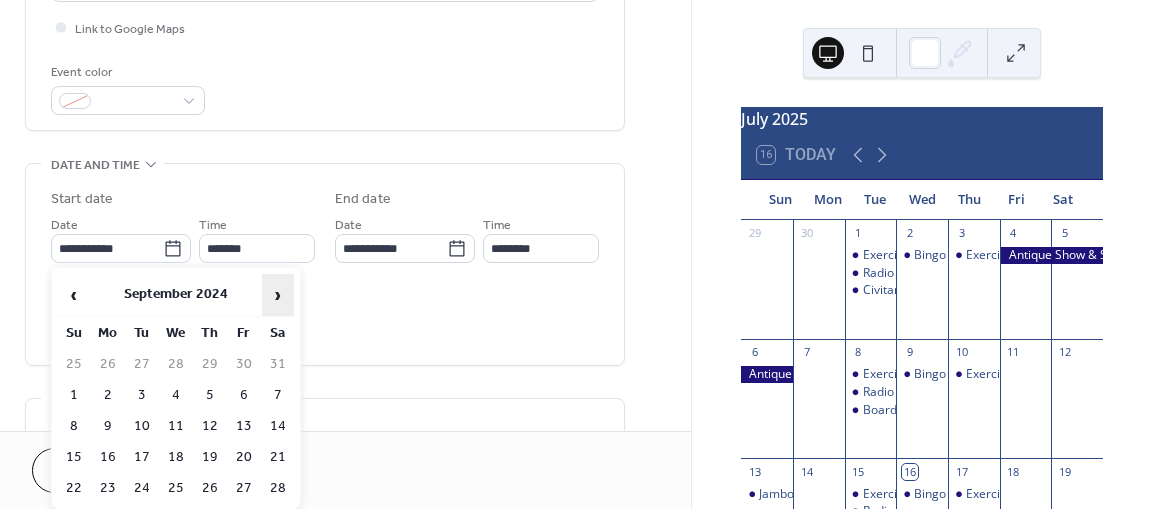 click on "›" at bounding box center (278, 295) 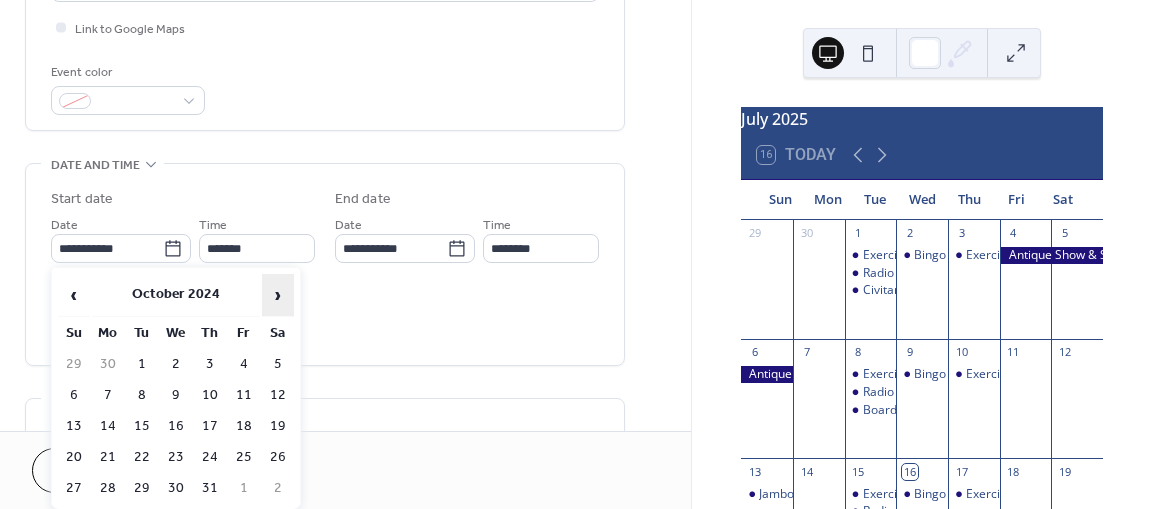 click on "›" at bounding box center (278, 295) 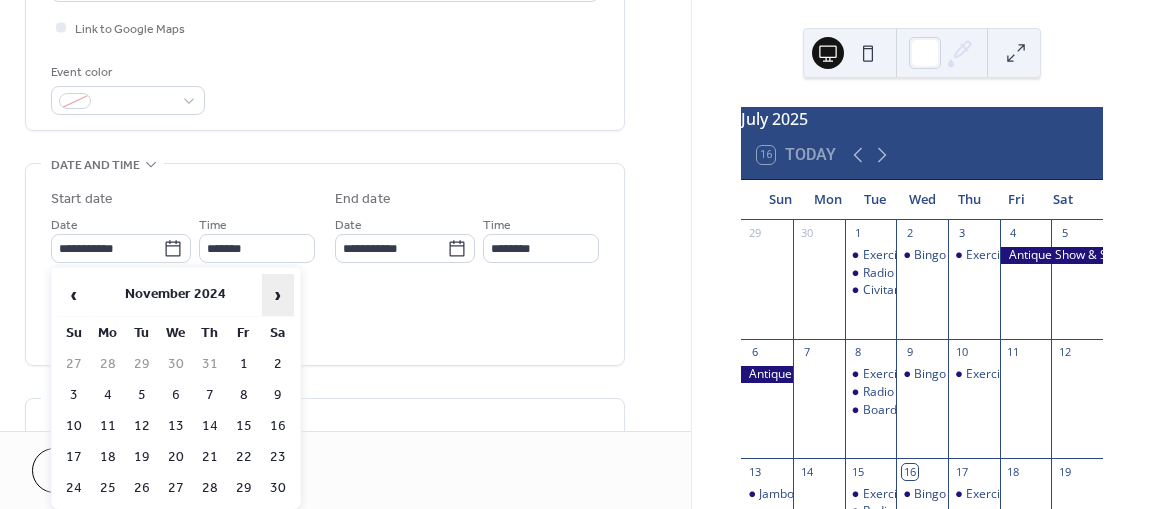 click on "›" at bounding box center (278, 295) 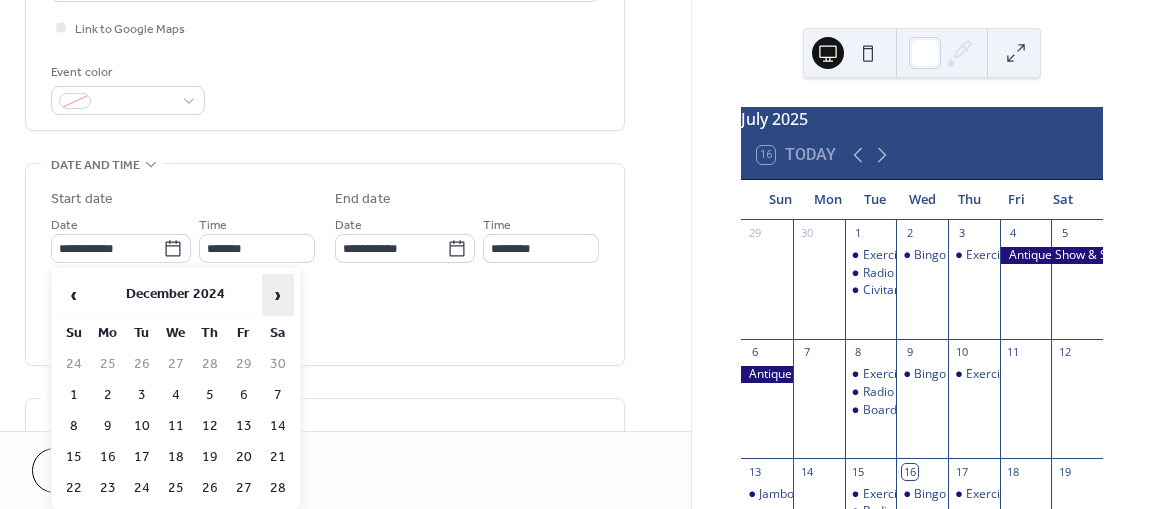click on "›" at bounding box center (278, 295) 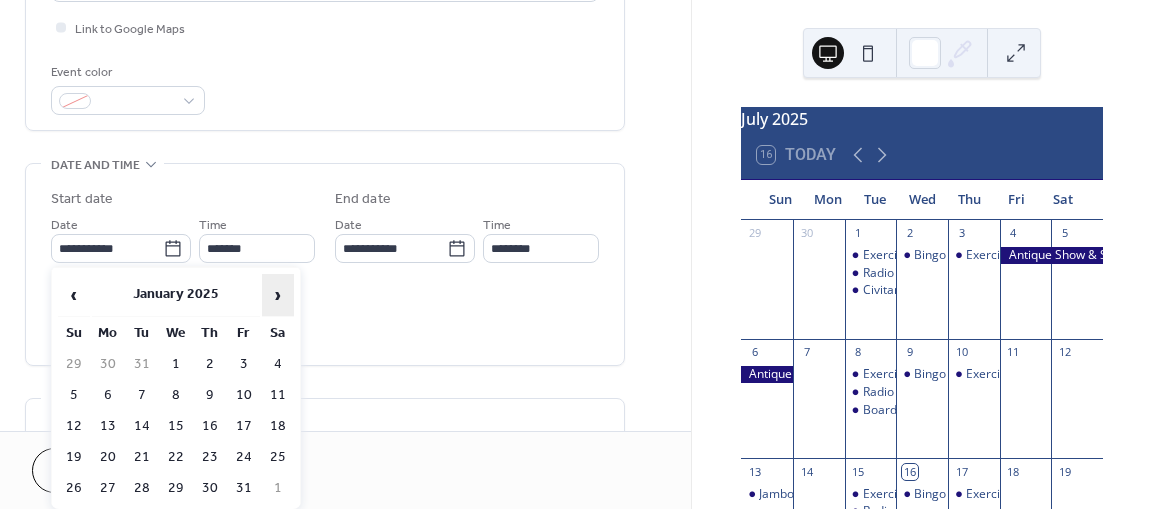 click on "›" at bounding box center [278, 295] 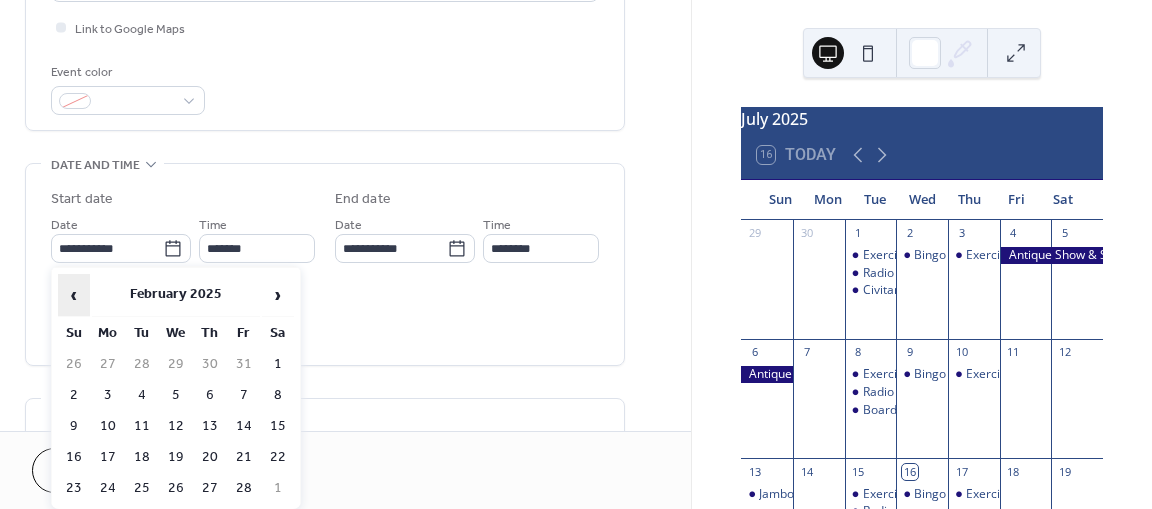 click on "‹" at bounding box center (74, 295) 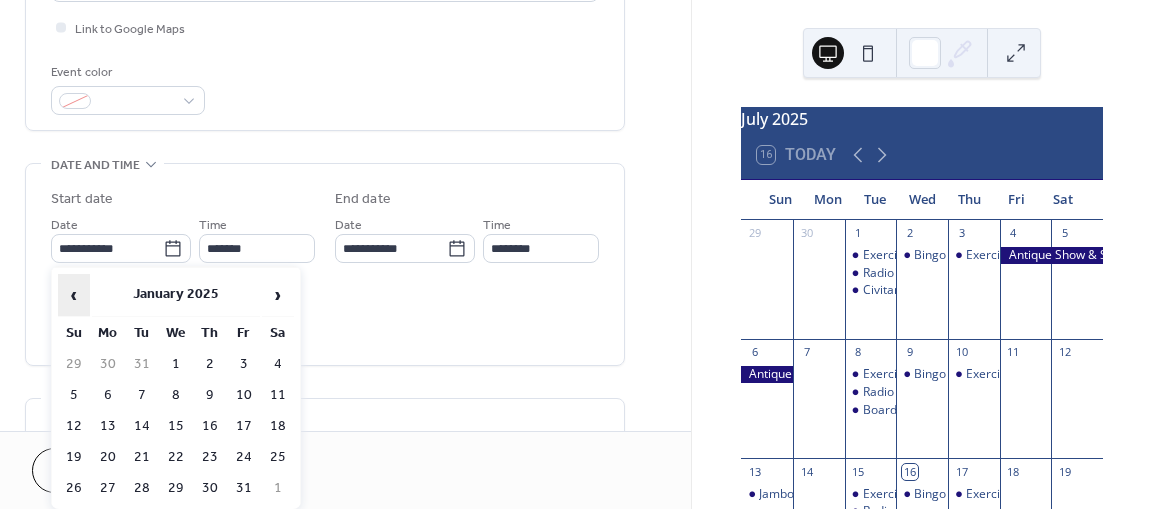 click on "‹" at bounding box center [74, 295] 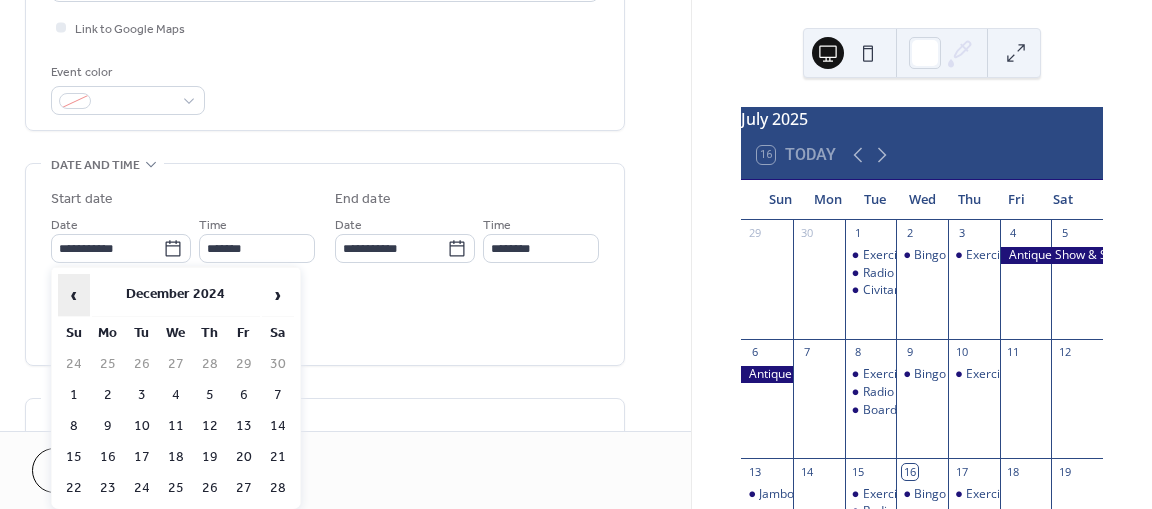 click on "‹" at bounding box center (74, 295) 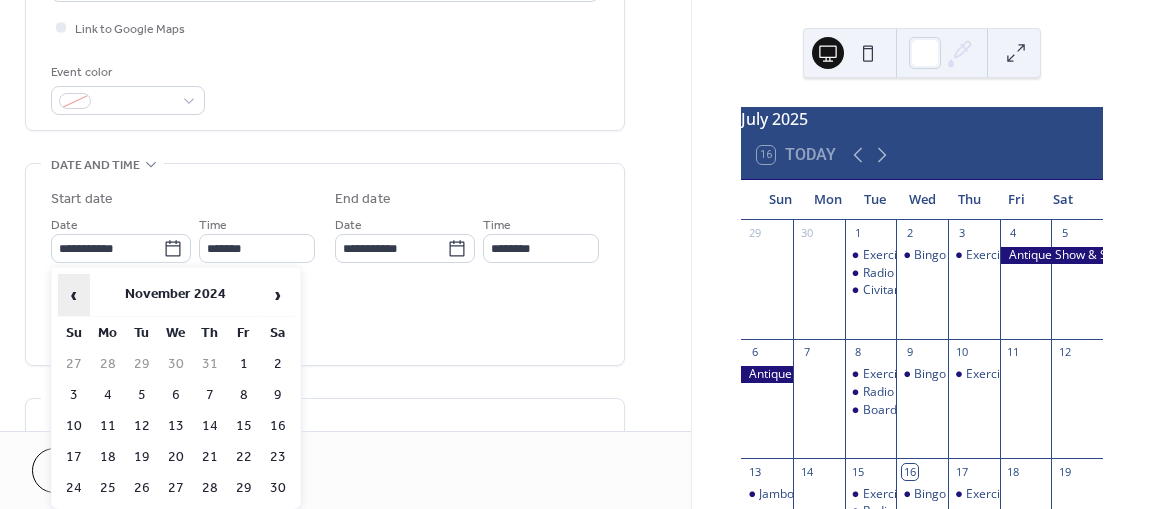 click on "‹" at bounding box center [74, 295] 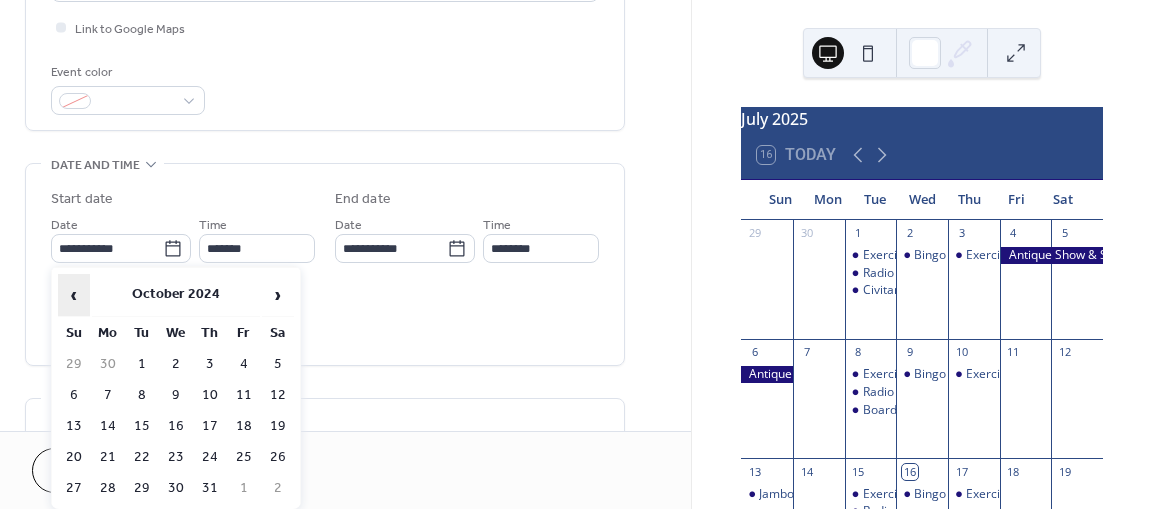 click on "‹" at bounding box center (74, 295) 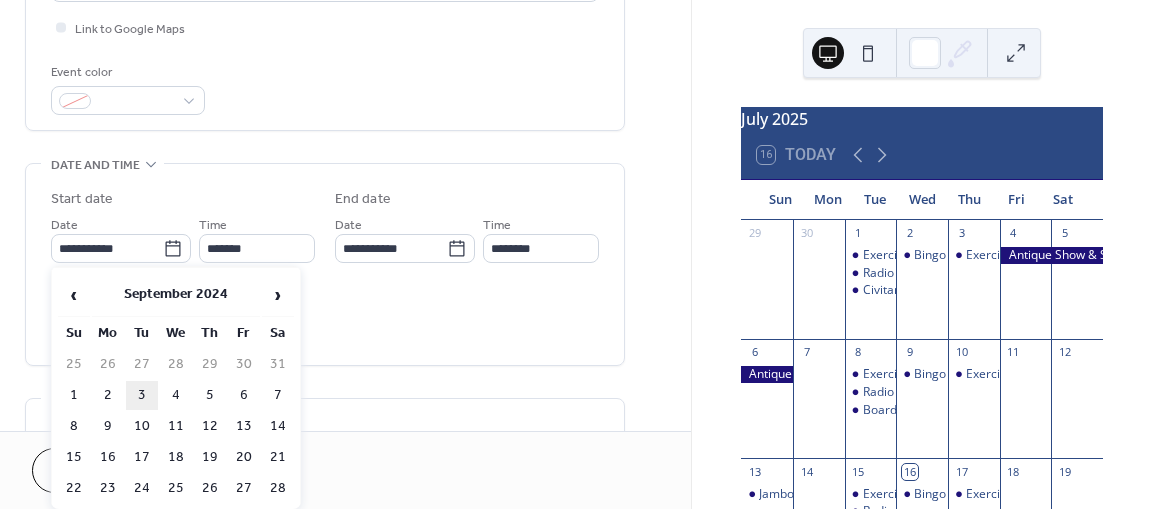 click on "3" at bounding box center [142, 395] 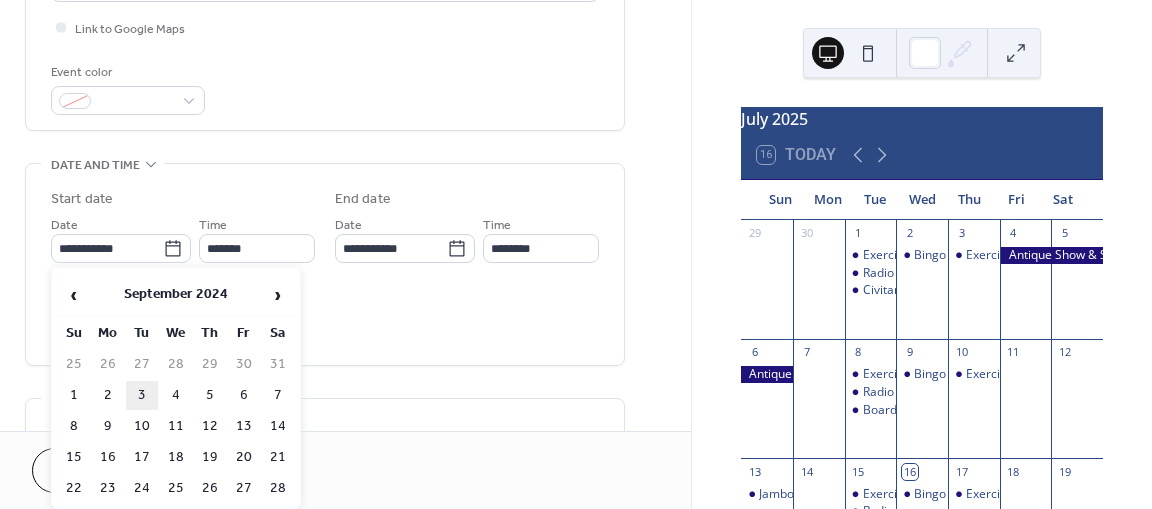 type on "**********" 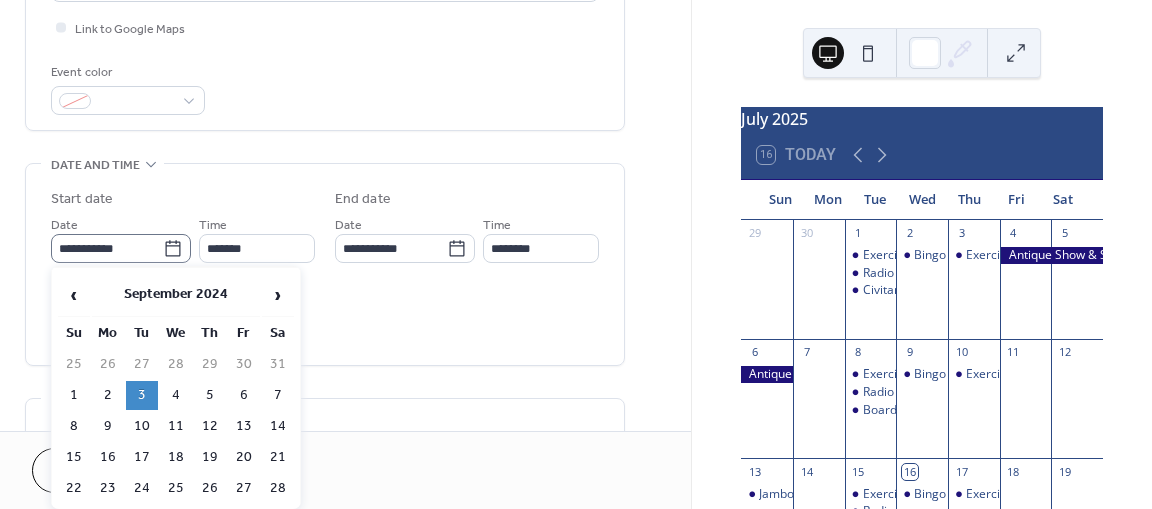 click 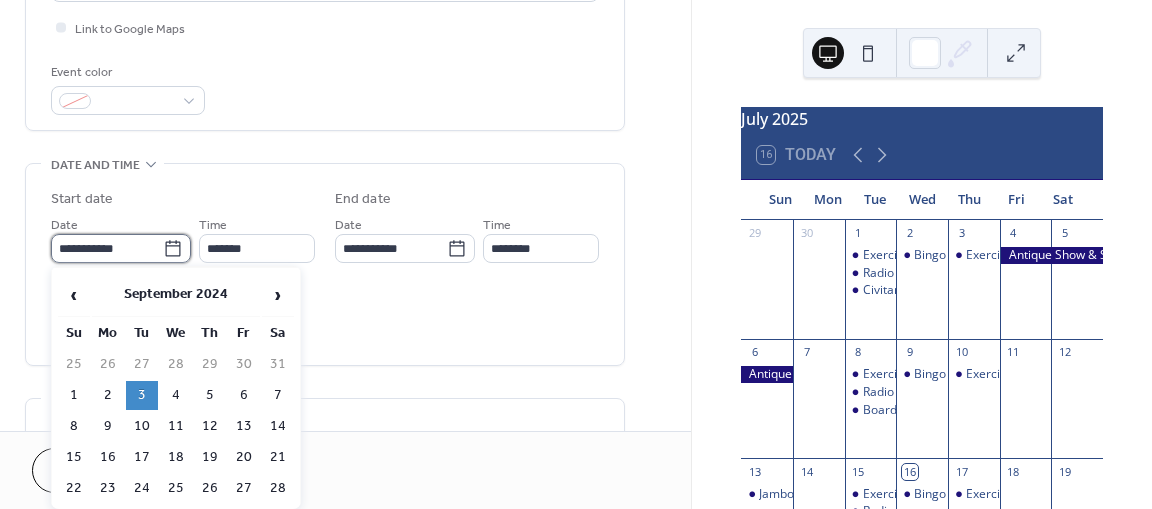 click on "**********" at bounding box center [107, 248] 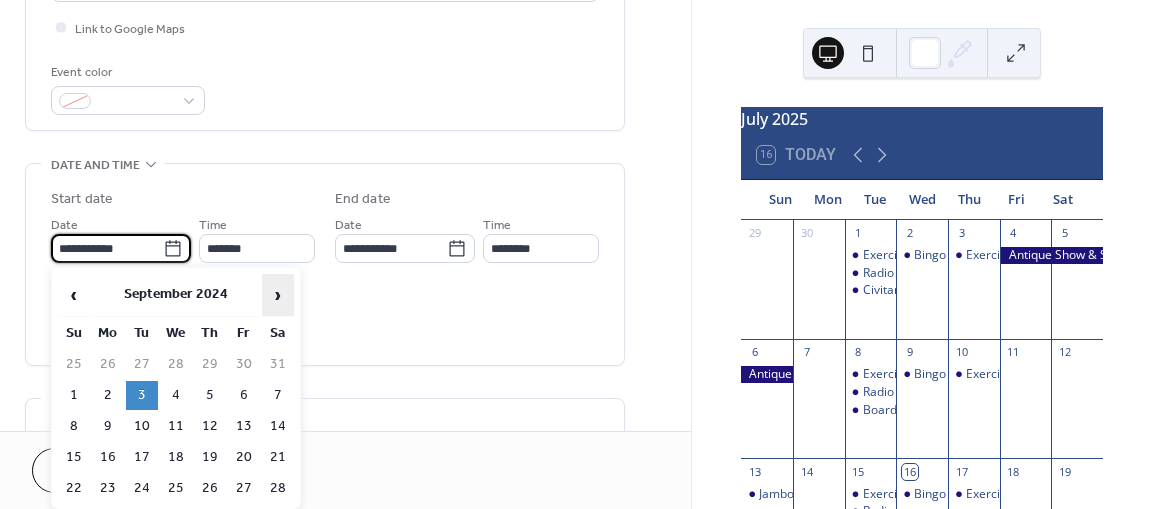 click on "›" at bounding box center [278, 295] 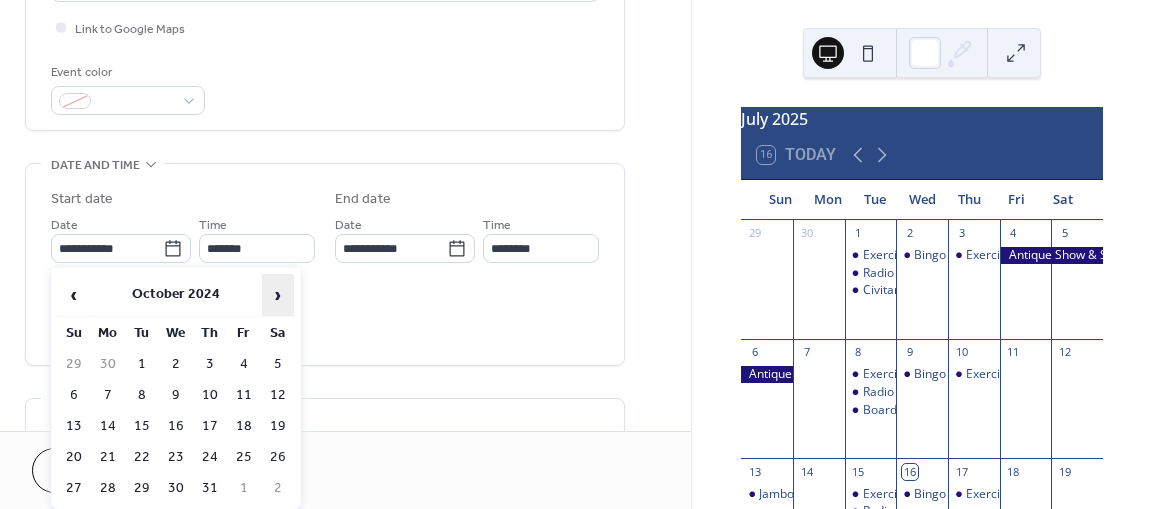 click on "›" at bounding box center (278, 295) 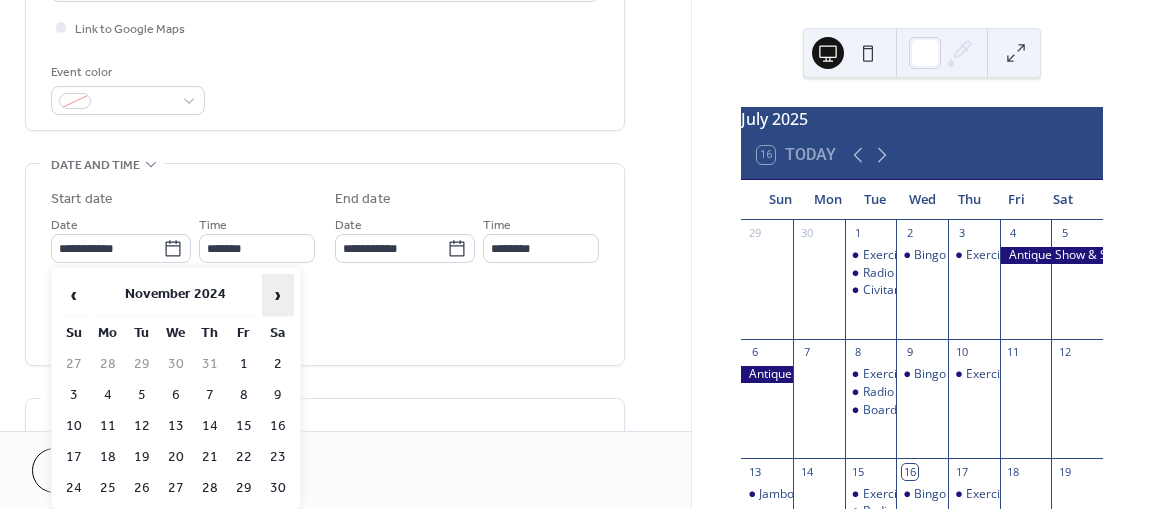 click on "›" at bounding box center [278, 295] 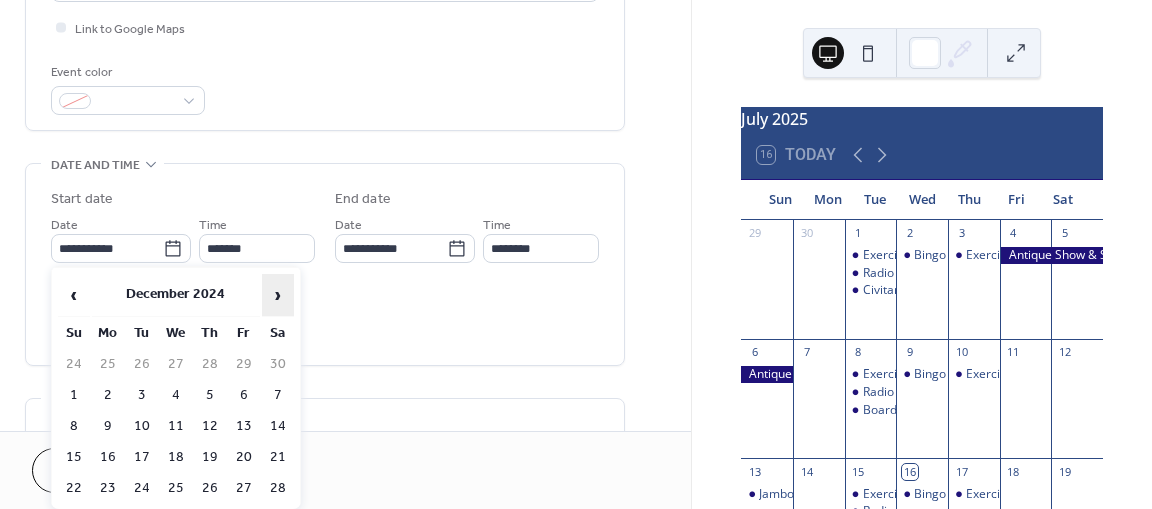 click on "›" at bounding box center (278, 295) 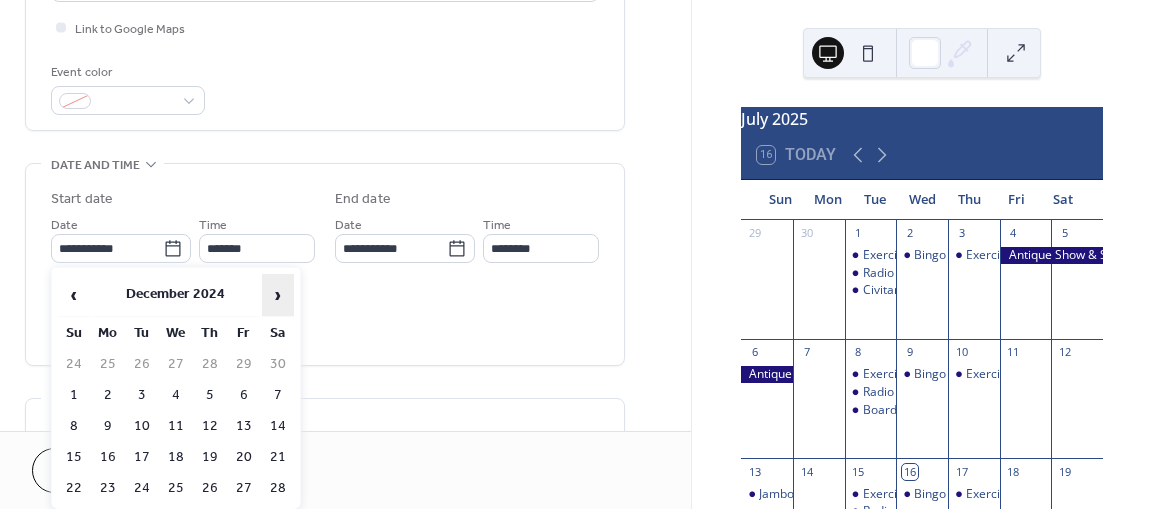 click on "›" at bounding box center [278, 295] 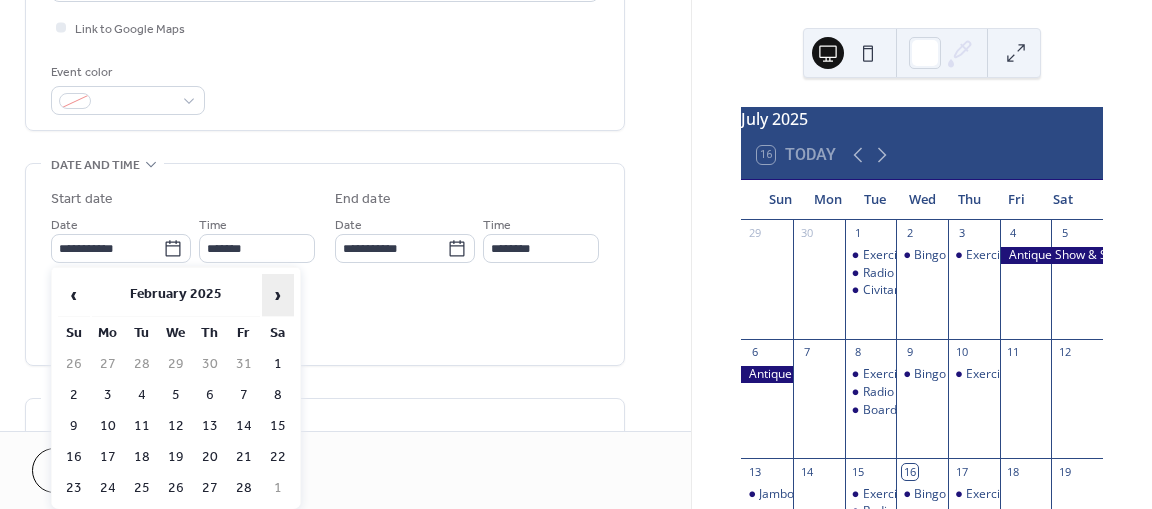 click on "›" at bounding box center (278, 295) 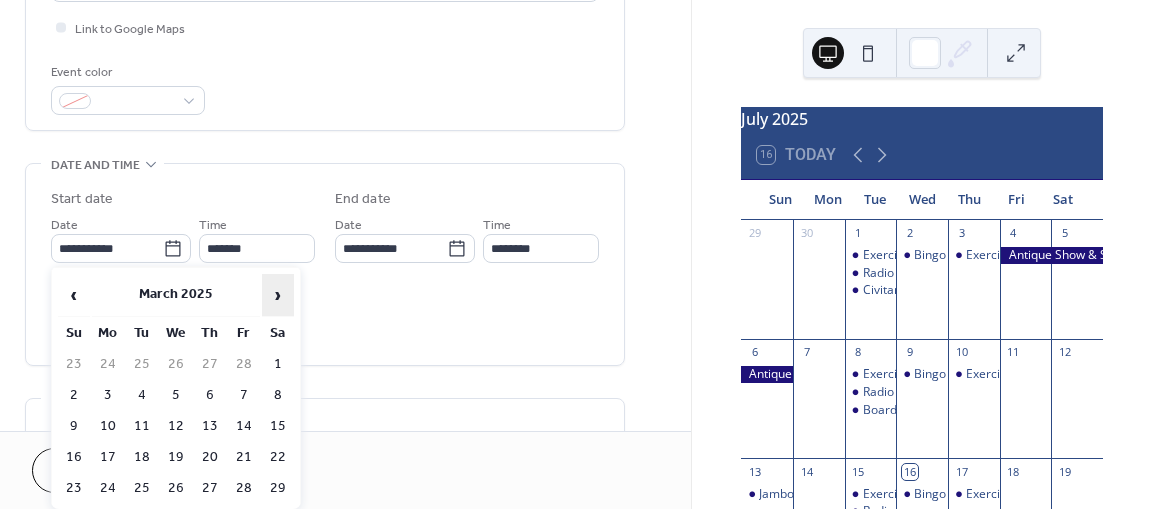 click on "›" at bounding box center [278, 295] 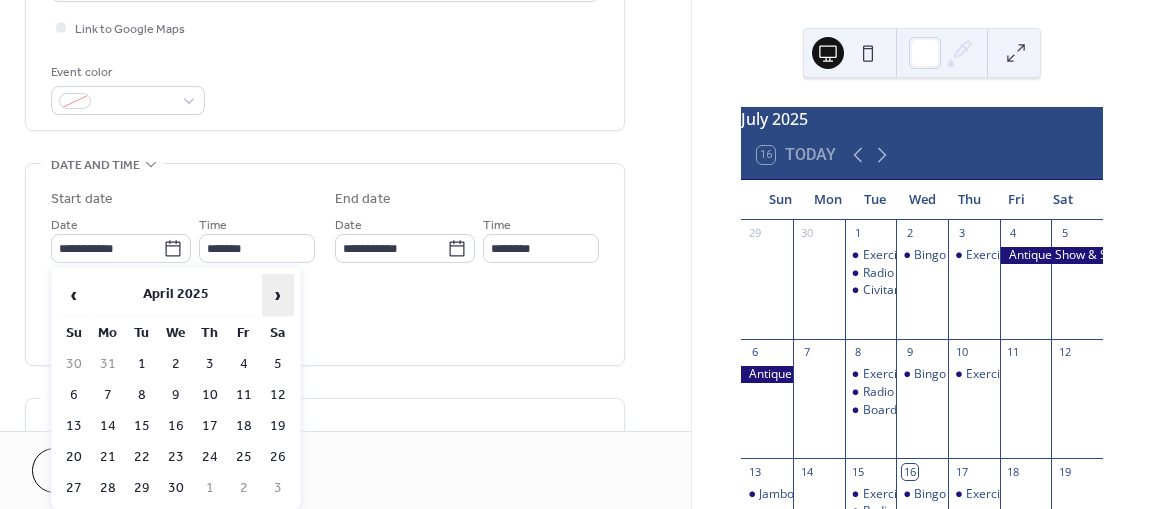 click on "›" at bounding box center (278, 295) 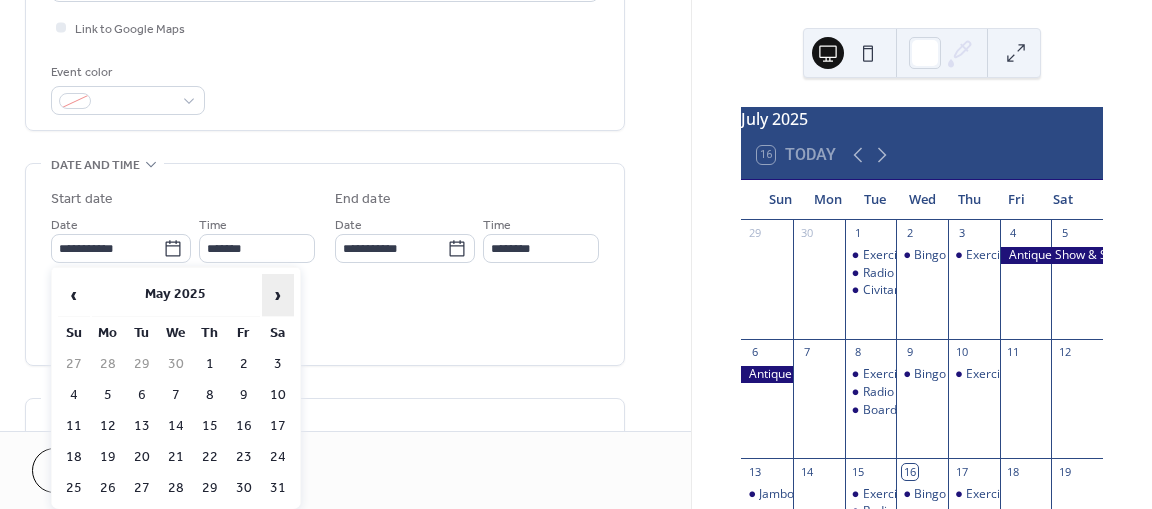 click on "›" at bounding box center (278, 295) 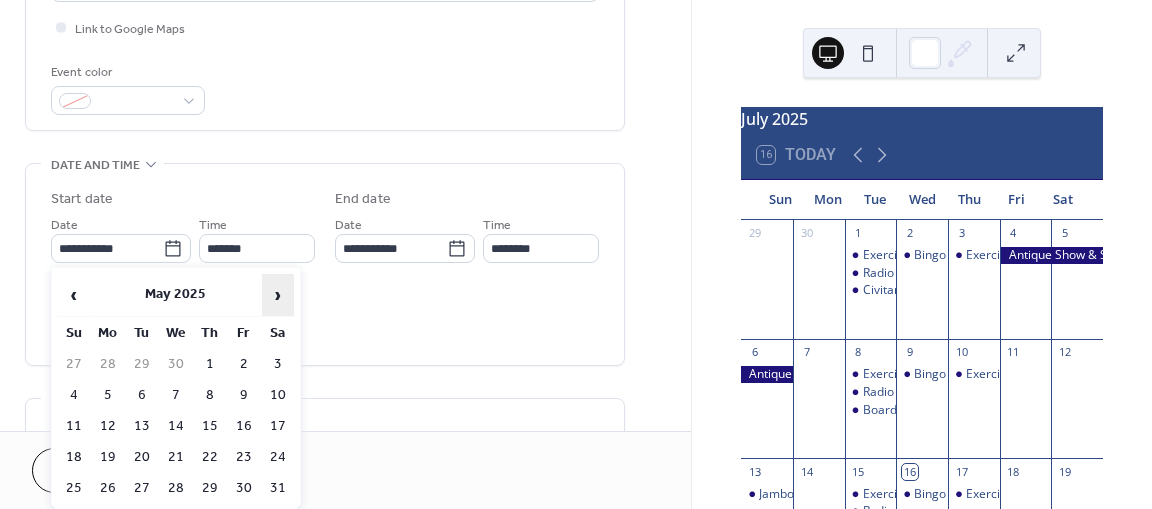 click on "›" at bounding box center (278, 295) 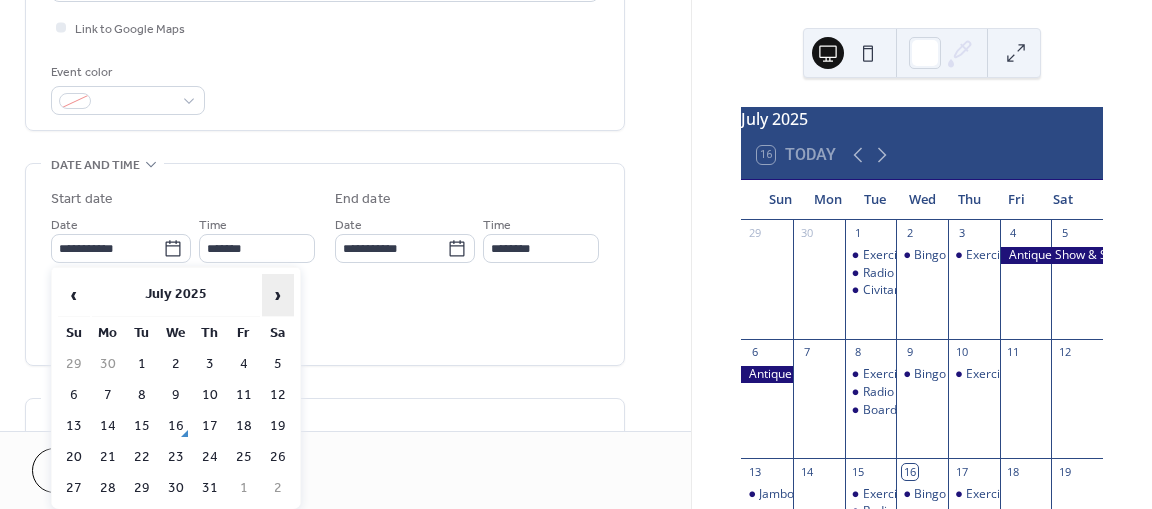 click on "›" at bounding box center [278, 295] 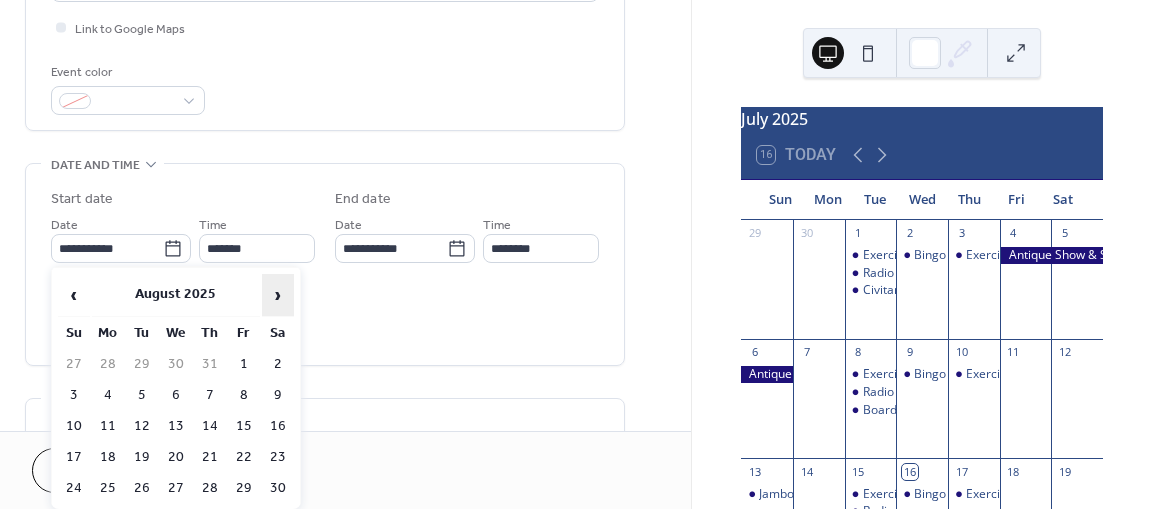 click on "›" at bounding box center [278, 295] 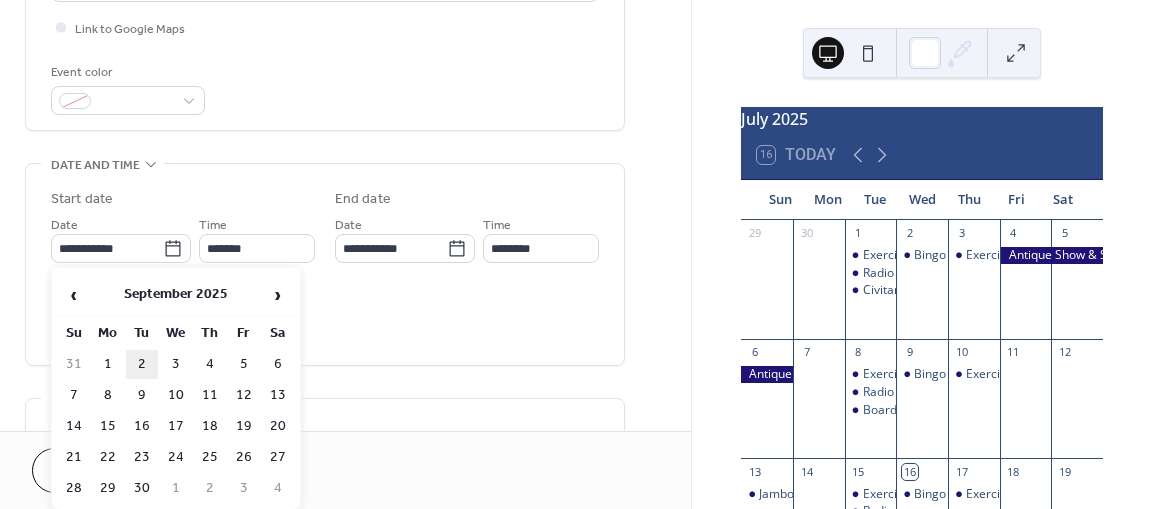 click on "2" at bounding box center [142, 364] 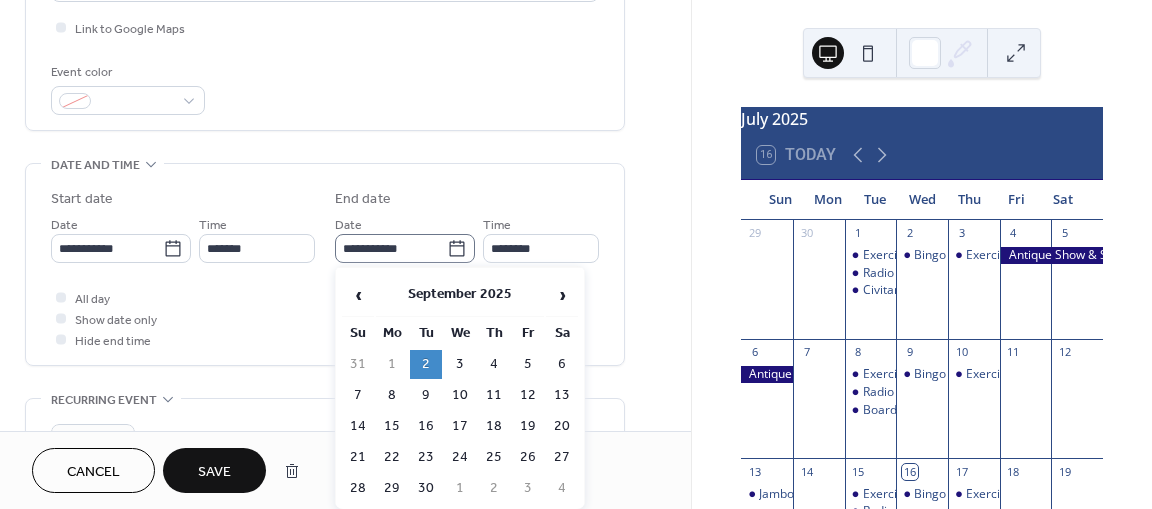 click 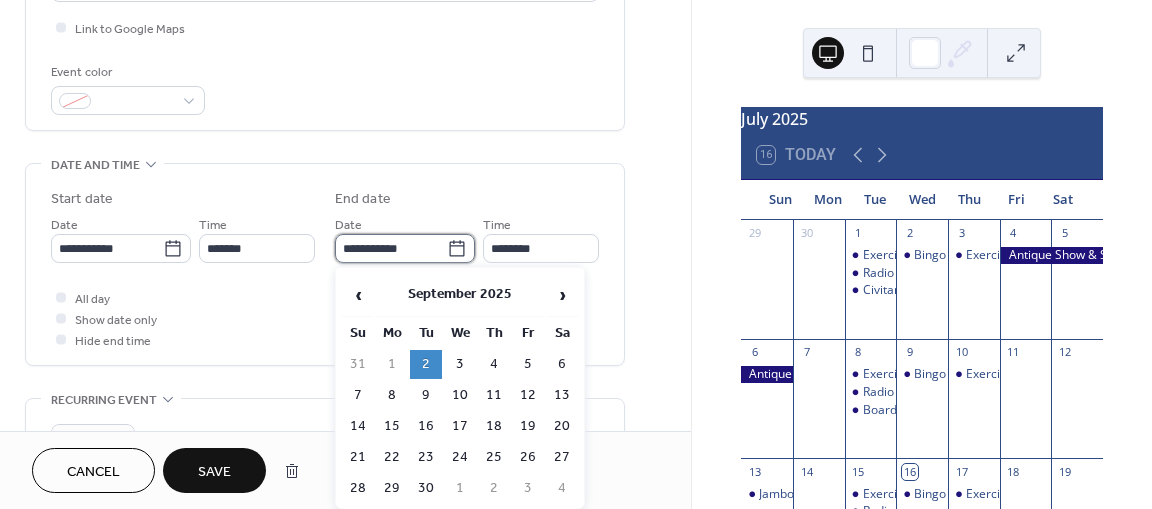 click on "**********" at bounding box center (391, 248) 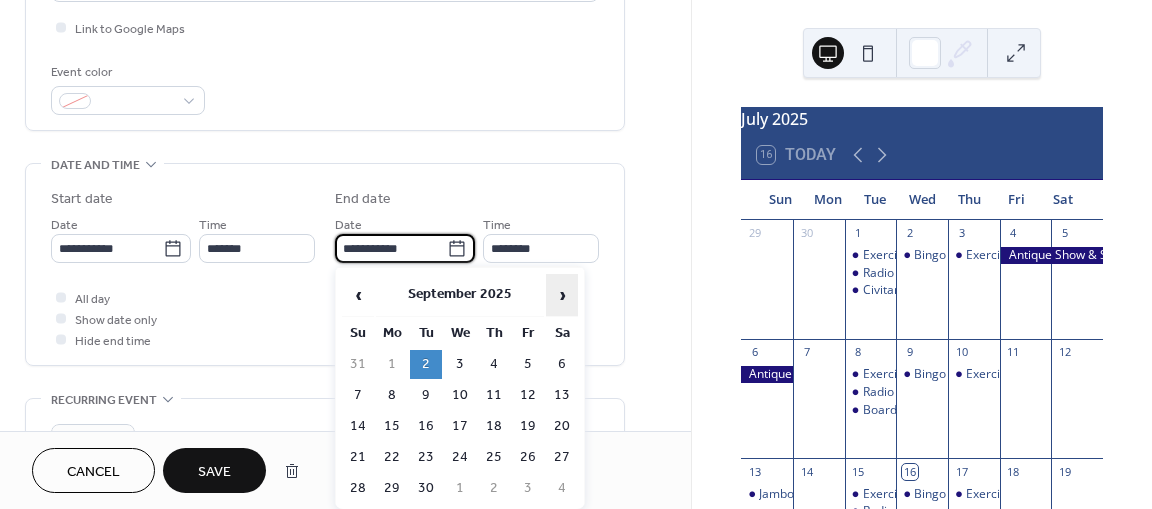 click on "›" at bounding box center (562, 295) 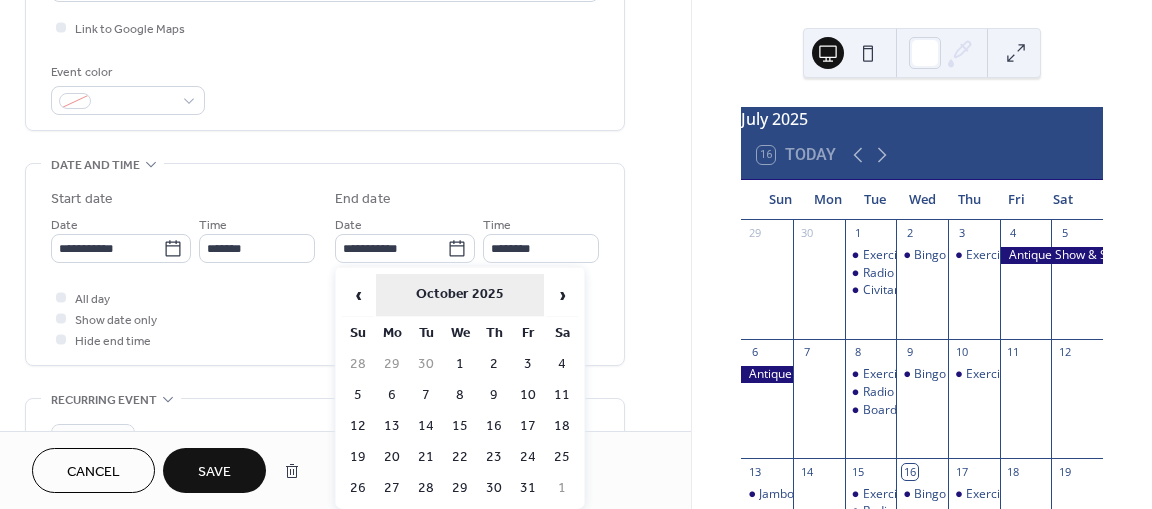 click on "October 2025" at bounding box center (460, 295) 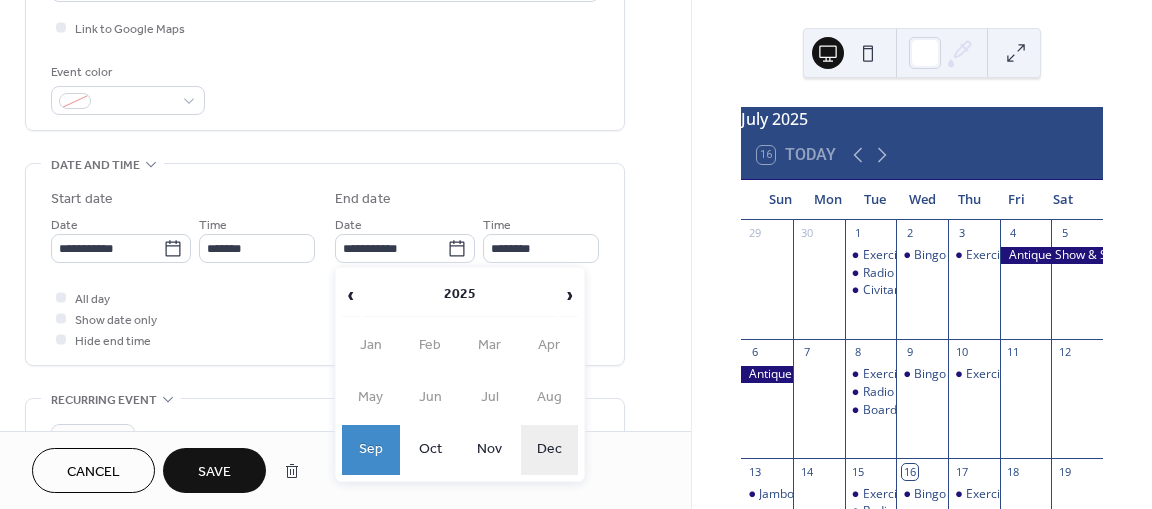 click on "Dec" at bounding box center [550, 450] 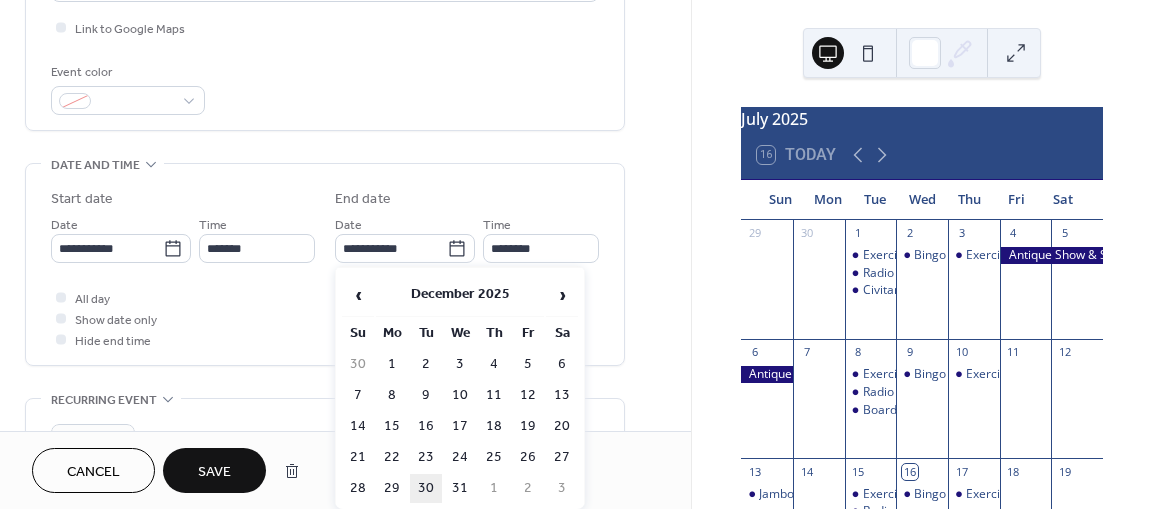 click on "30" at bounding box center (426, 488) 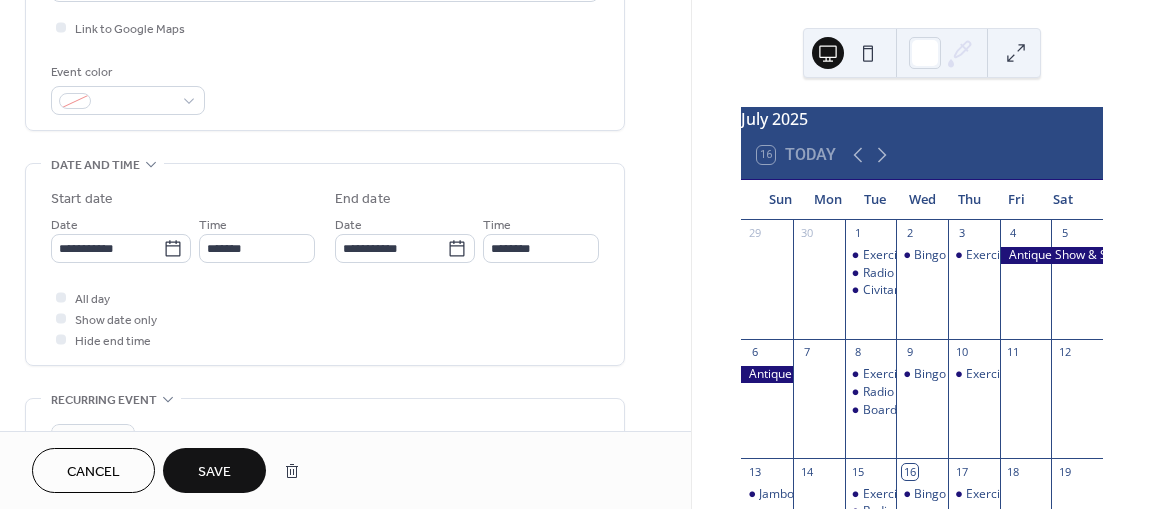 click on "Save" at bounding box center (214, 472) 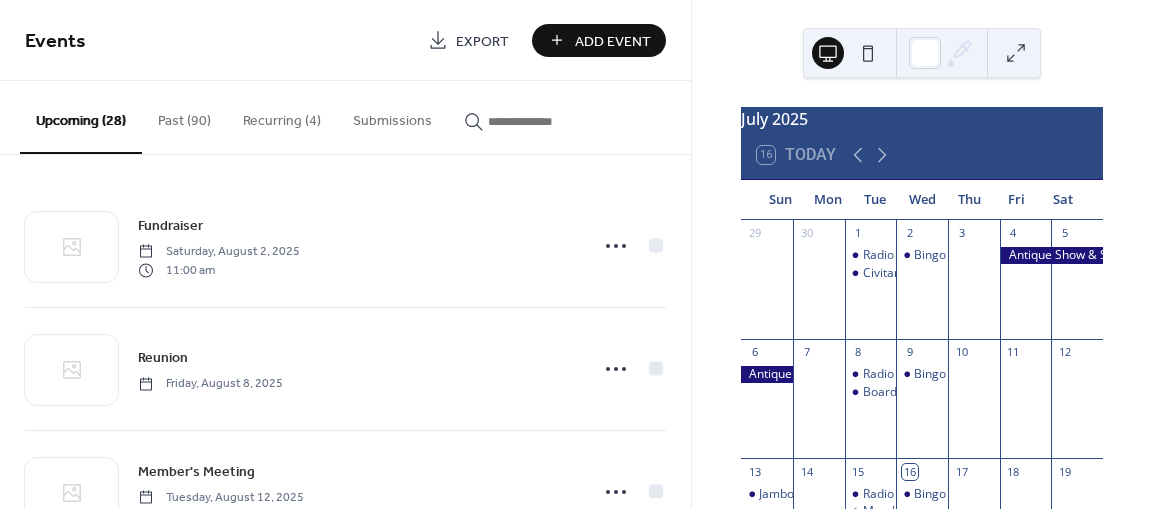 click on "Add Event" at bounding box center (613, 41) 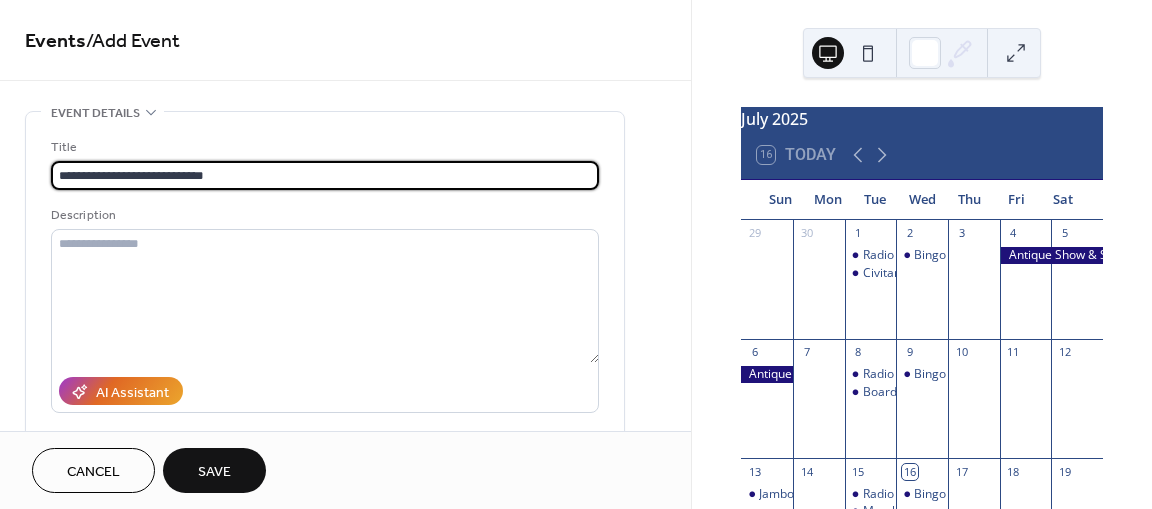 type on "**********" 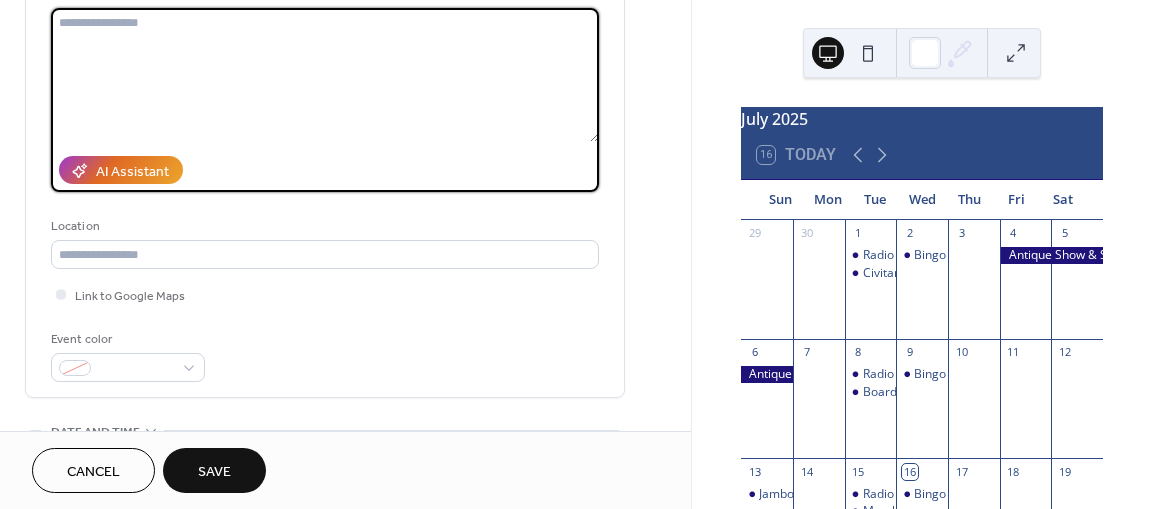 scroll, scrollTop: 229, scrollLeft: 0, axis: vertical 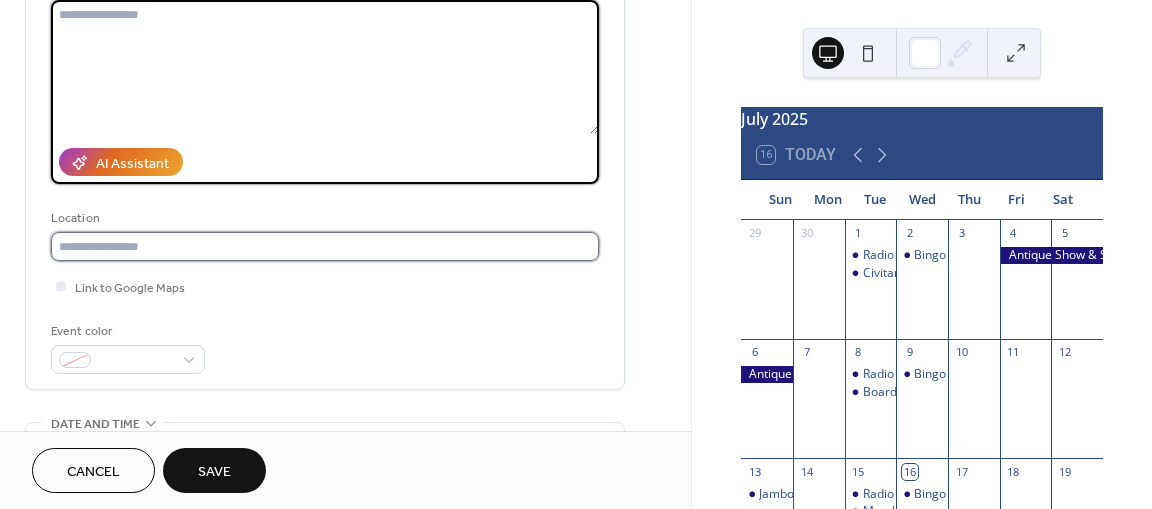 click at bounding box center [325, 246] 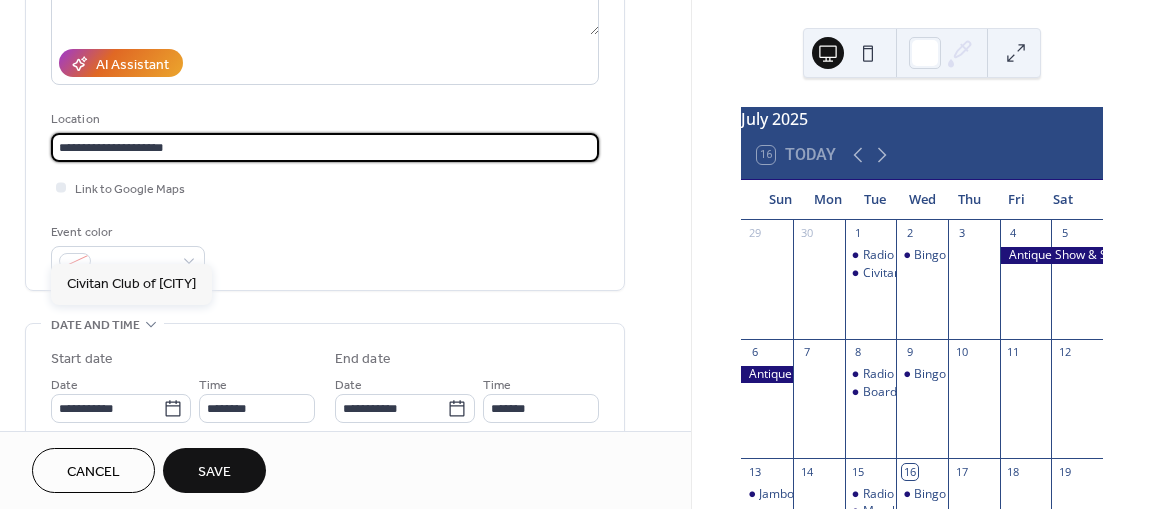 scroll, scrollTop: 333, scrollLeft: 0, axis: vertical 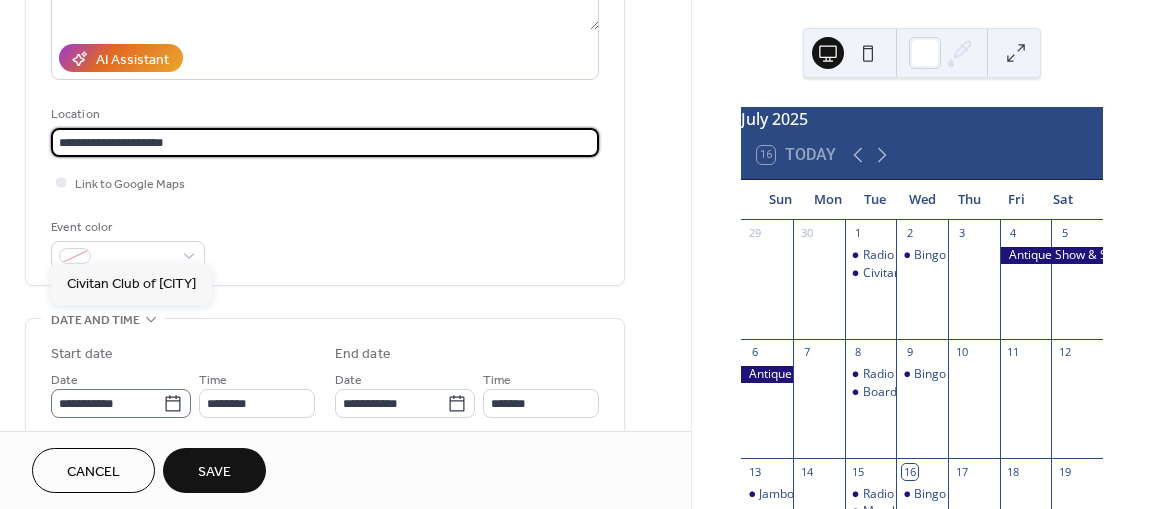 type on "**********" 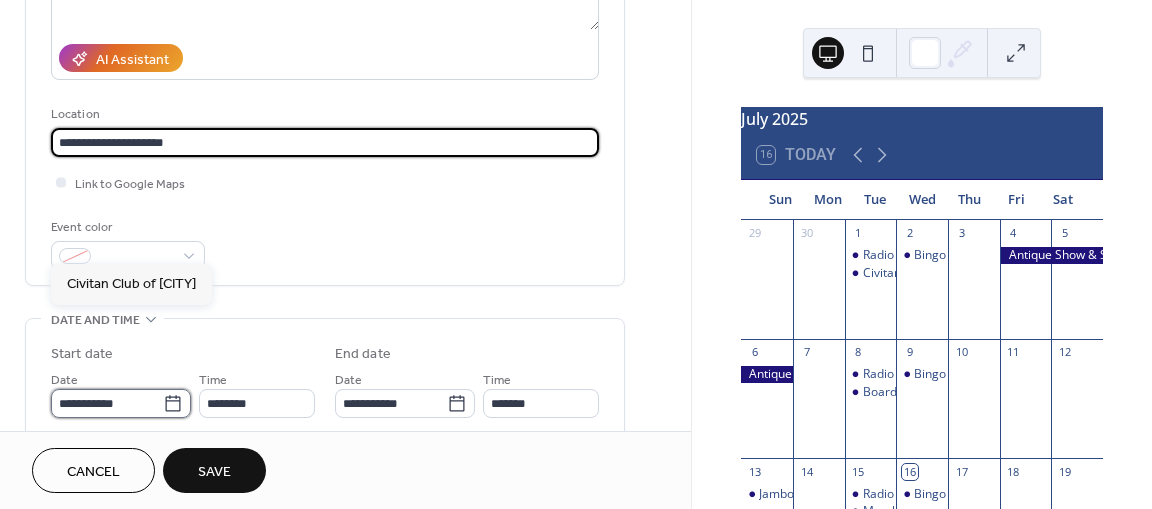 click on "**********" at bounding box center [107, 403] 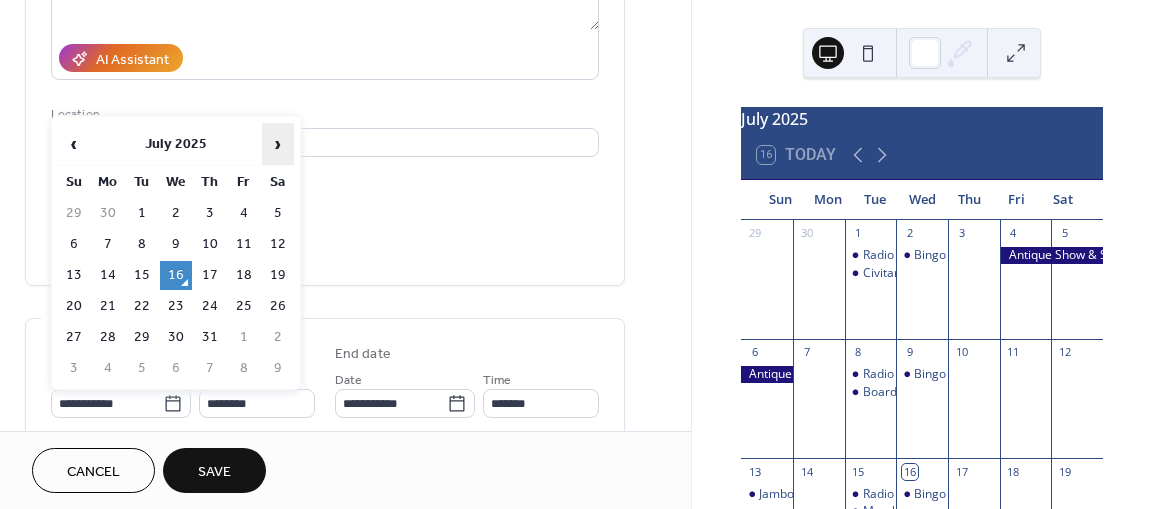 click on "›" at bounding box center [278, 144] 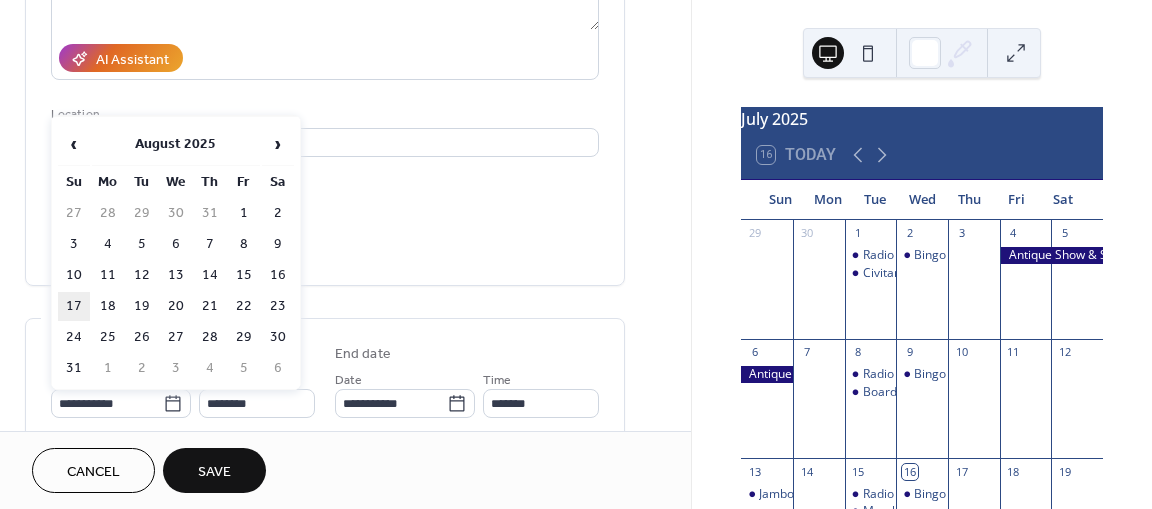 click on "17" at bounding box center (74, 306) 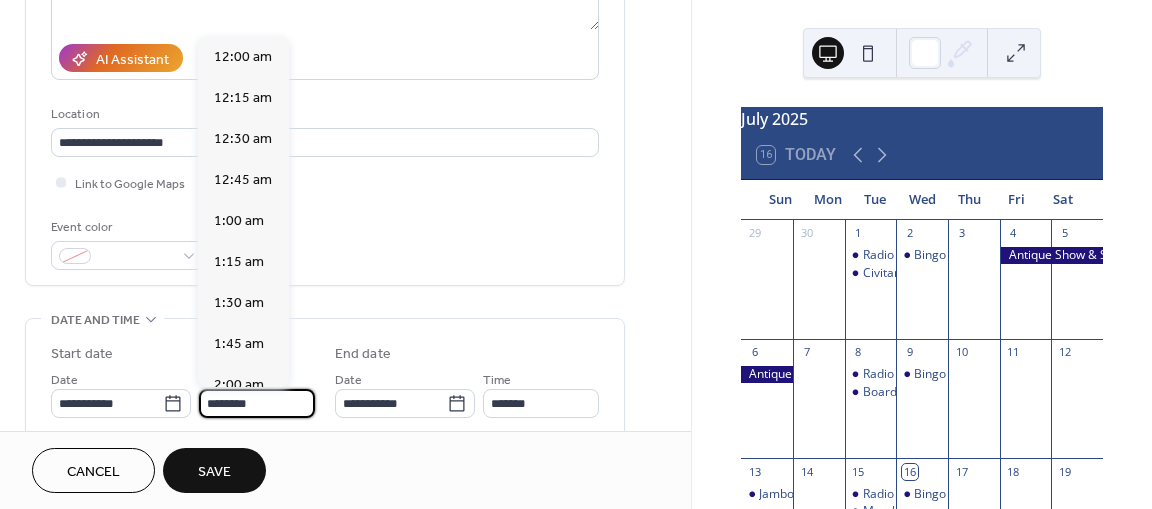 click on "********" at bounding box center [257, 403] 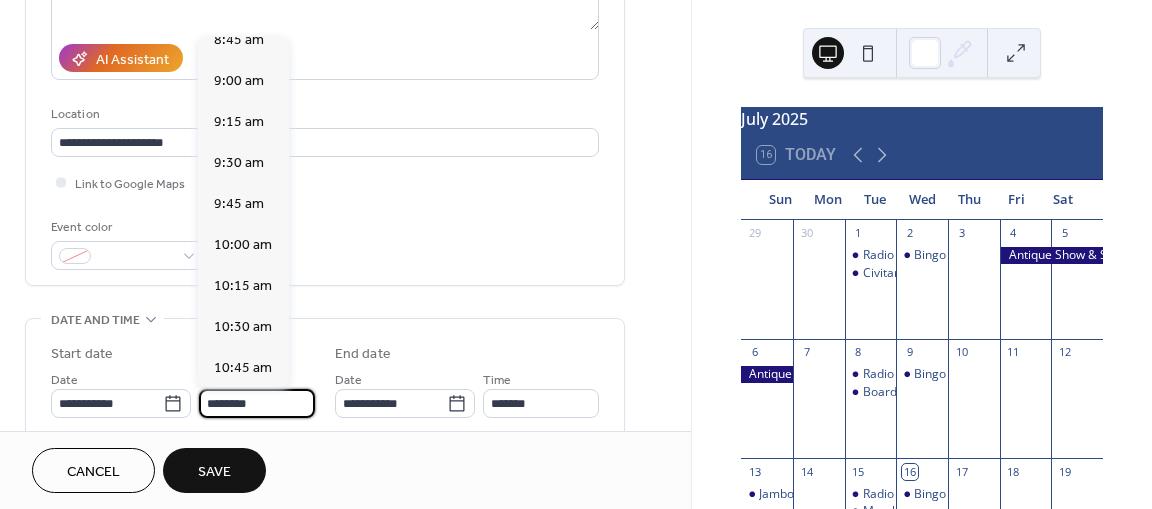 scroll, scrollTop: 1451, scrollLeft: 0, axis: vertical 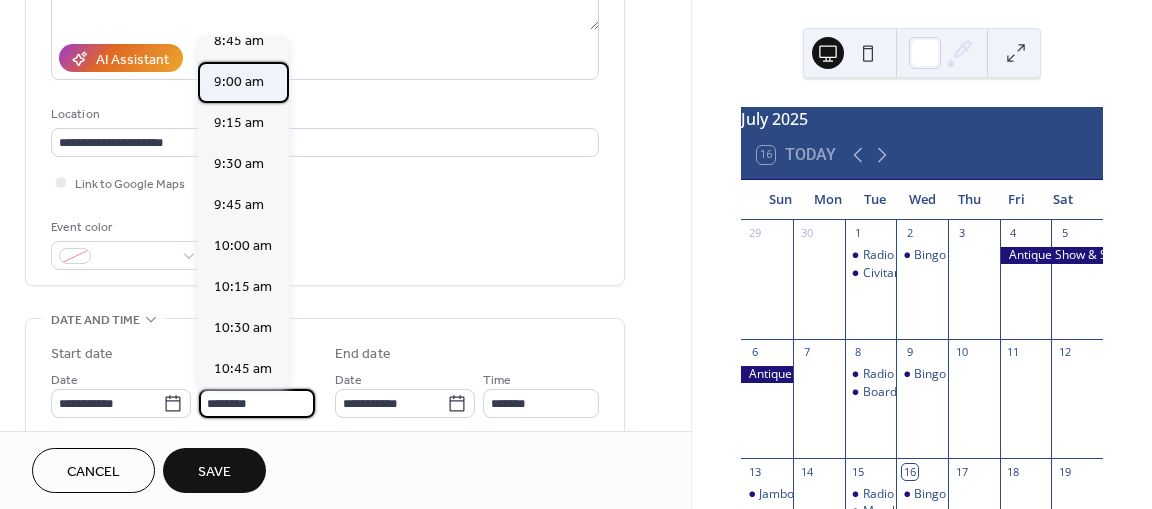 click on "9:00 am" at bounding box center (239, 82) 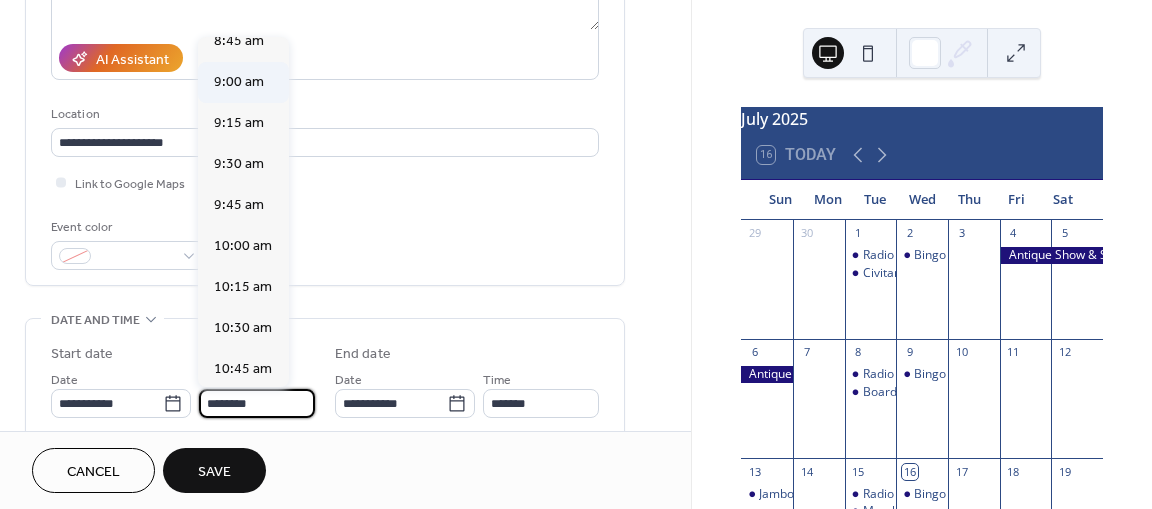 type on "*******" 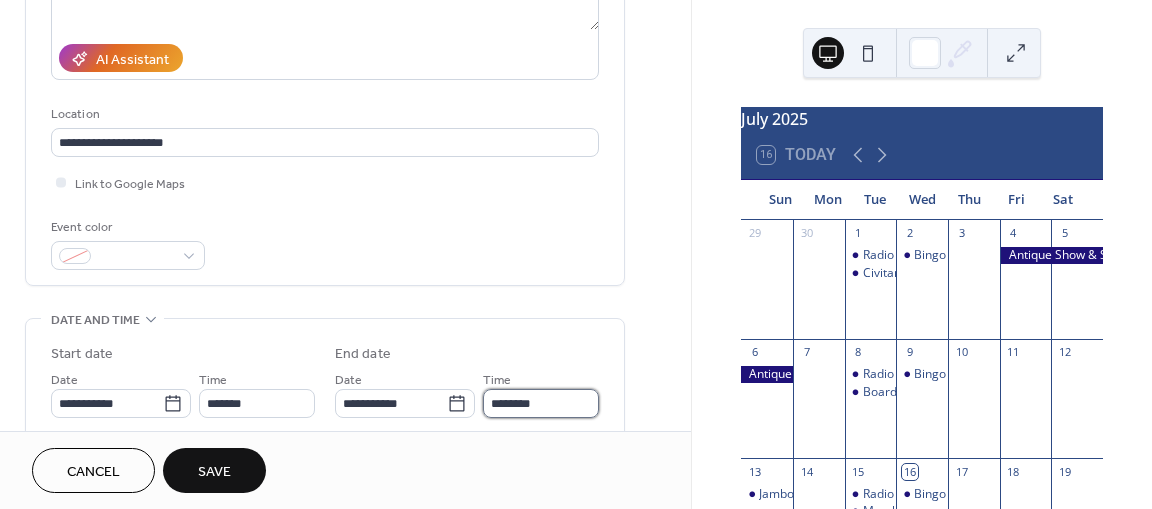 click on "********" at bounding box center [541, 403] 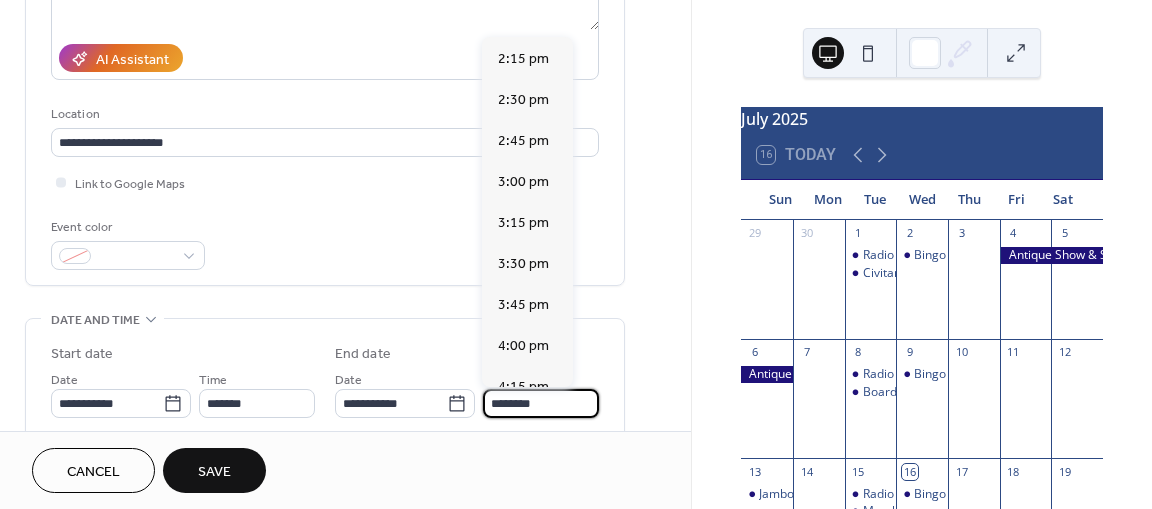 scroll, scrollTop: 823, scrollLeft: 0, axis: vertical 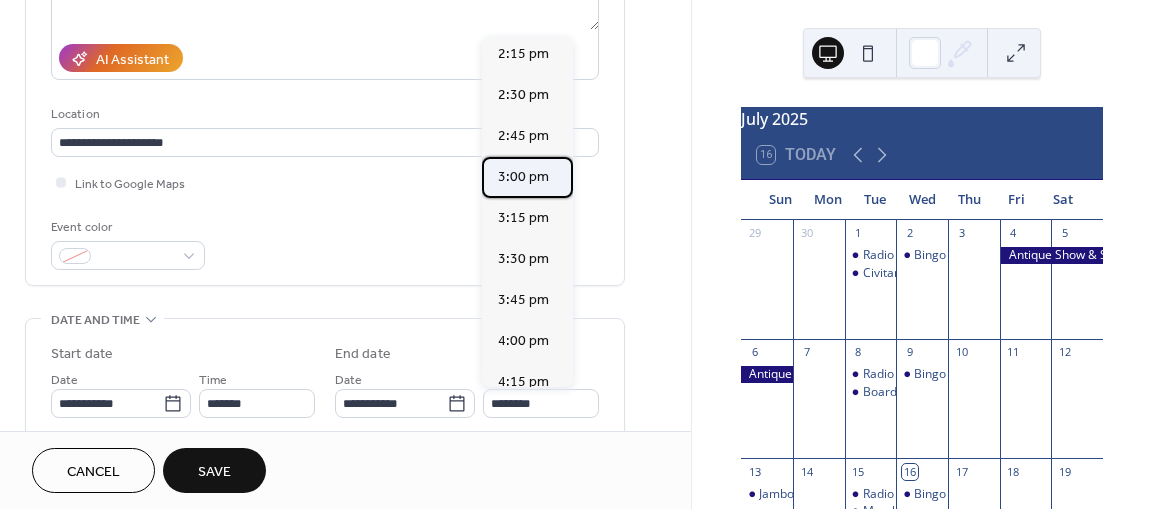 click on "3:00 pm" at bounding box center (523, 177) 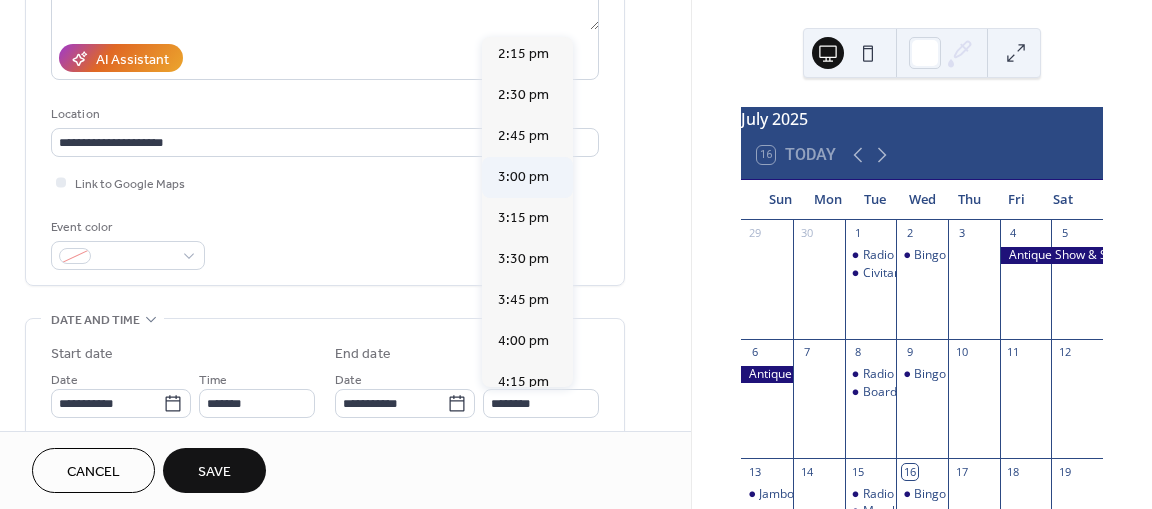 type on "*******" 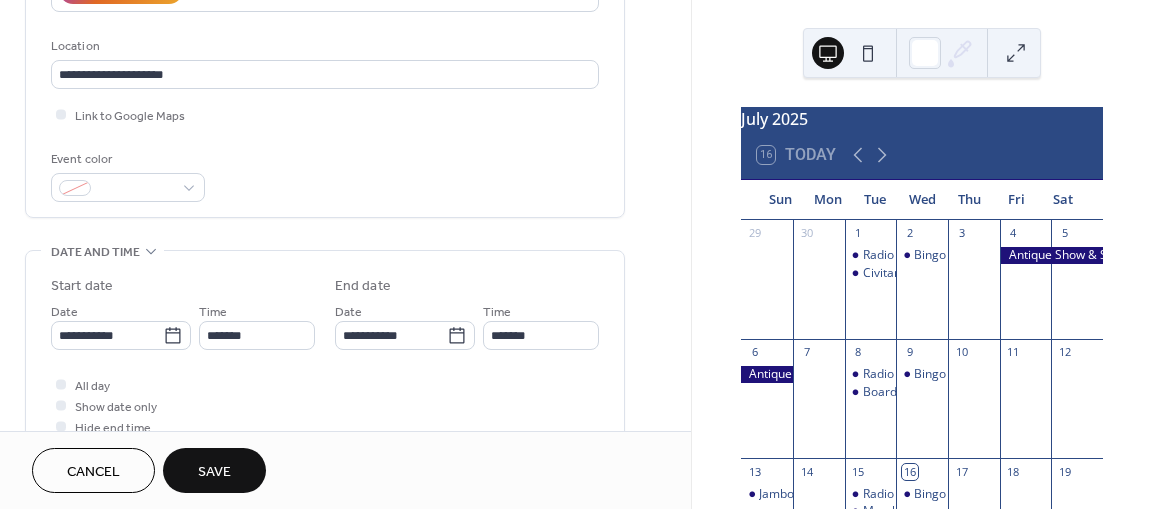 scroll, scrollTop: 402, scrollLeft: 0, axis: vertical 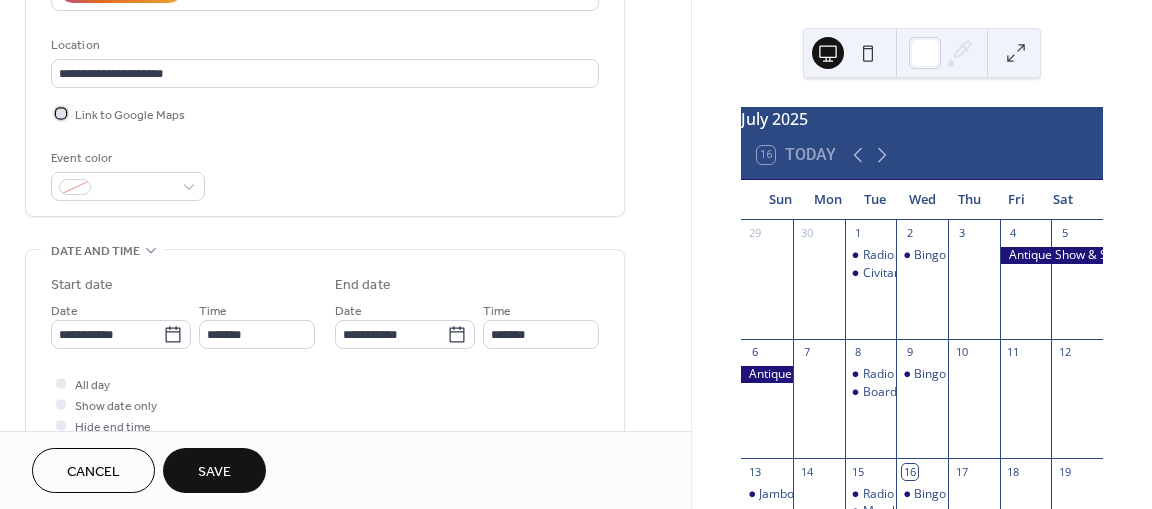 click on "Link to Google Maps" at bounding box center (130, 115) 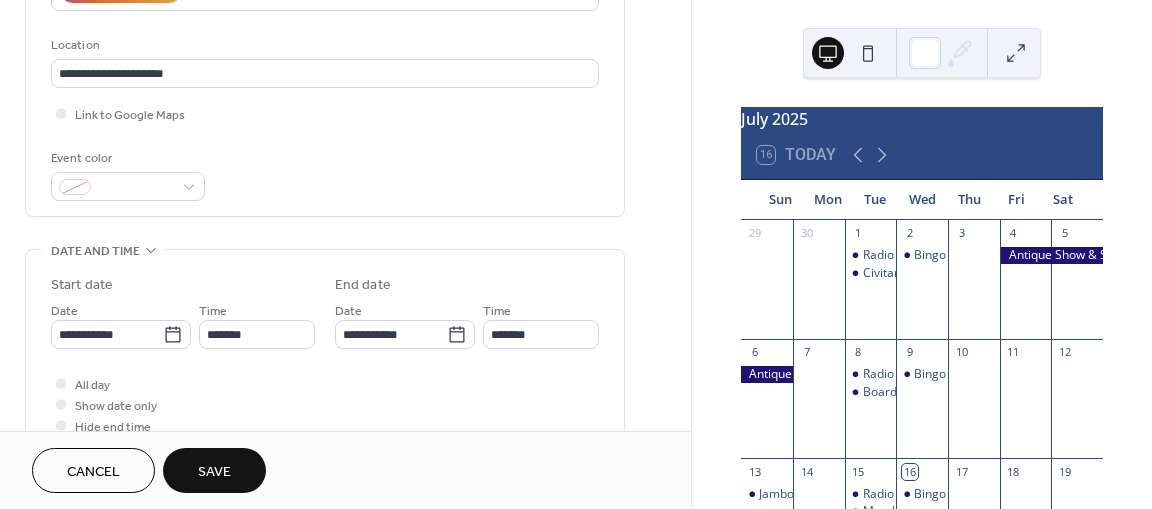 click on "Save" at bounding box center [214, 470] 